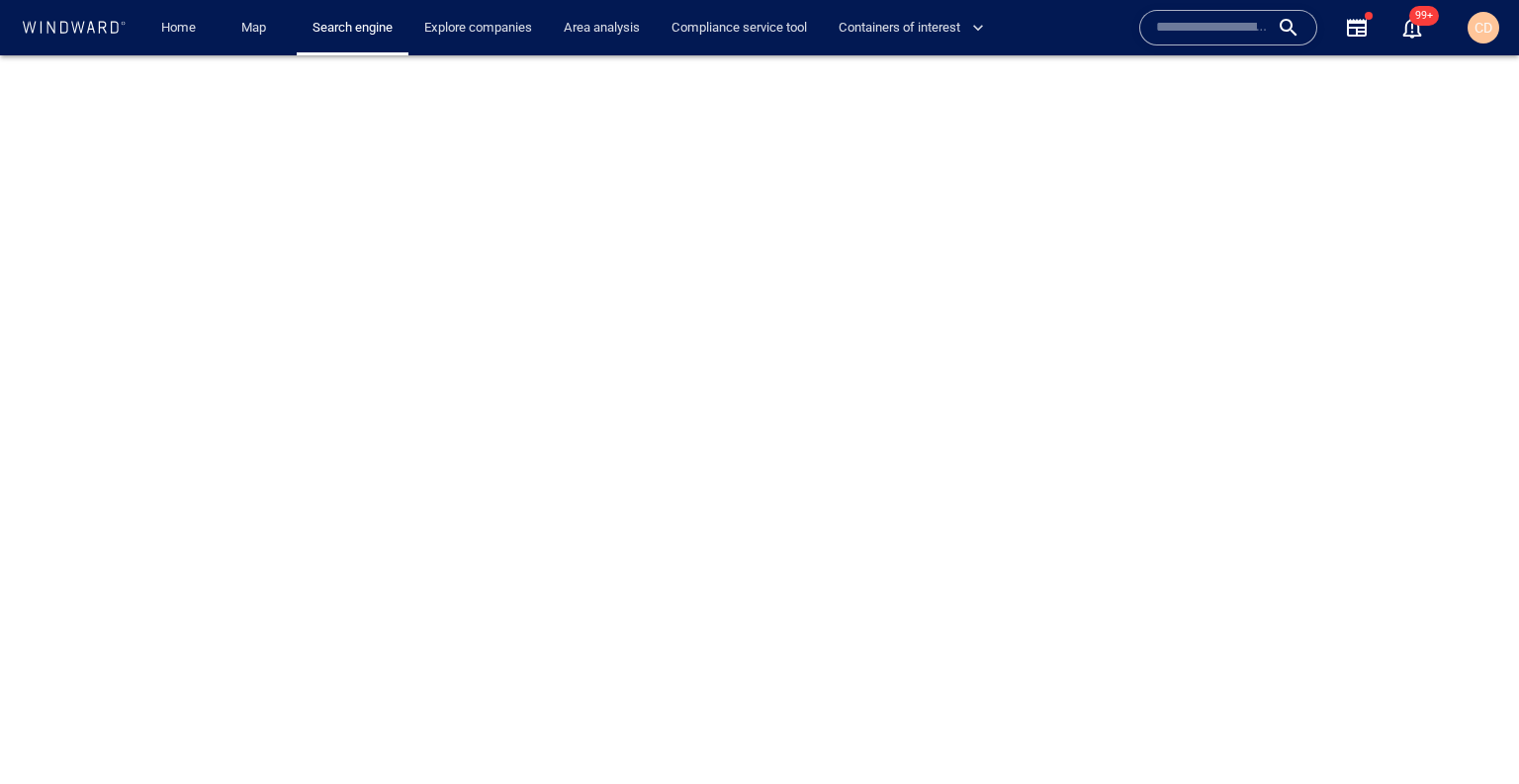 scroll, scrollTop: 0, scrollLeft: 0, axis: both 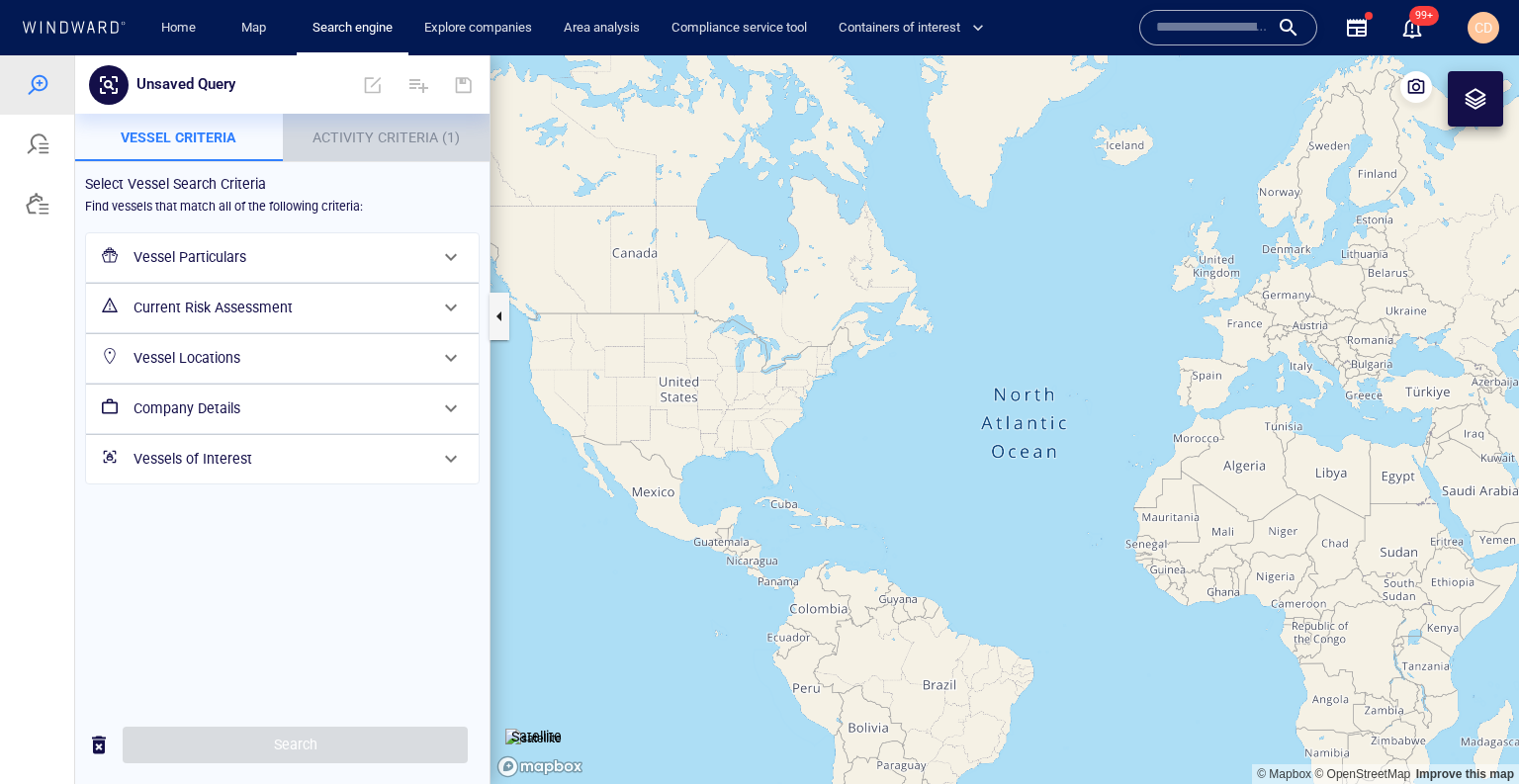 click on "Activity Criteria (1)" at bounding box center [387, 137] 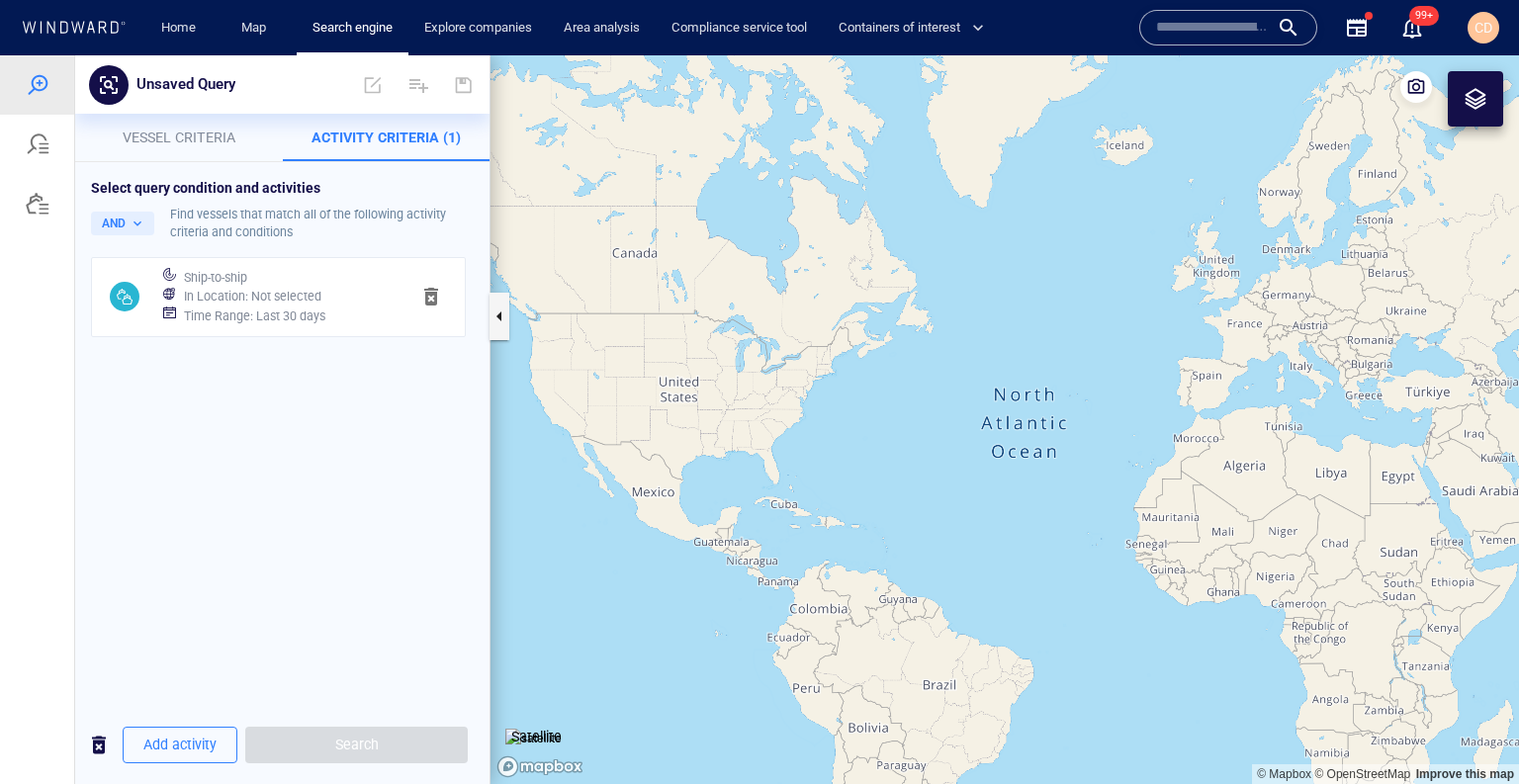 click on "Ship-to-ship" at bounding box center [289, 278] 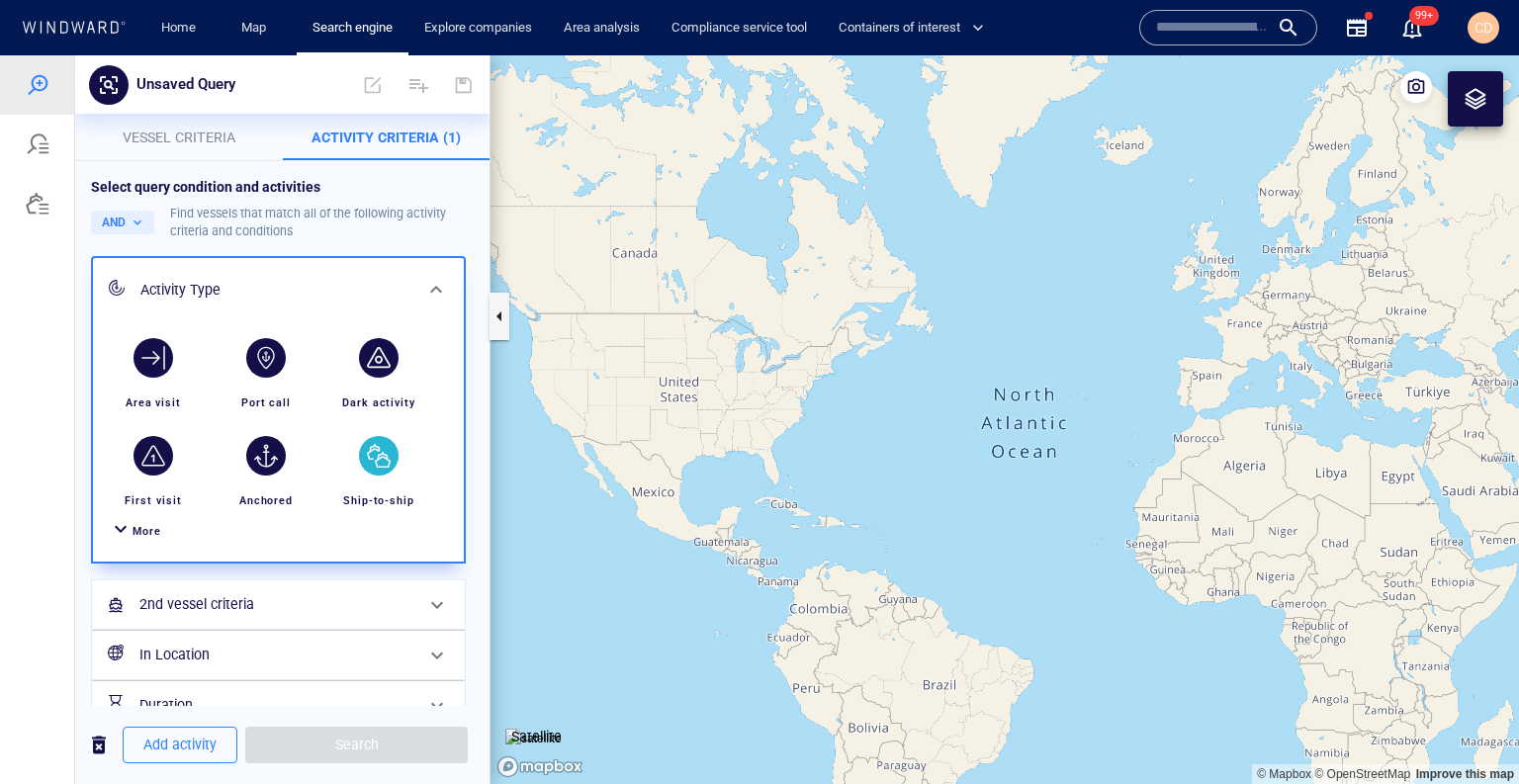 click at bounding box center (379, 456) 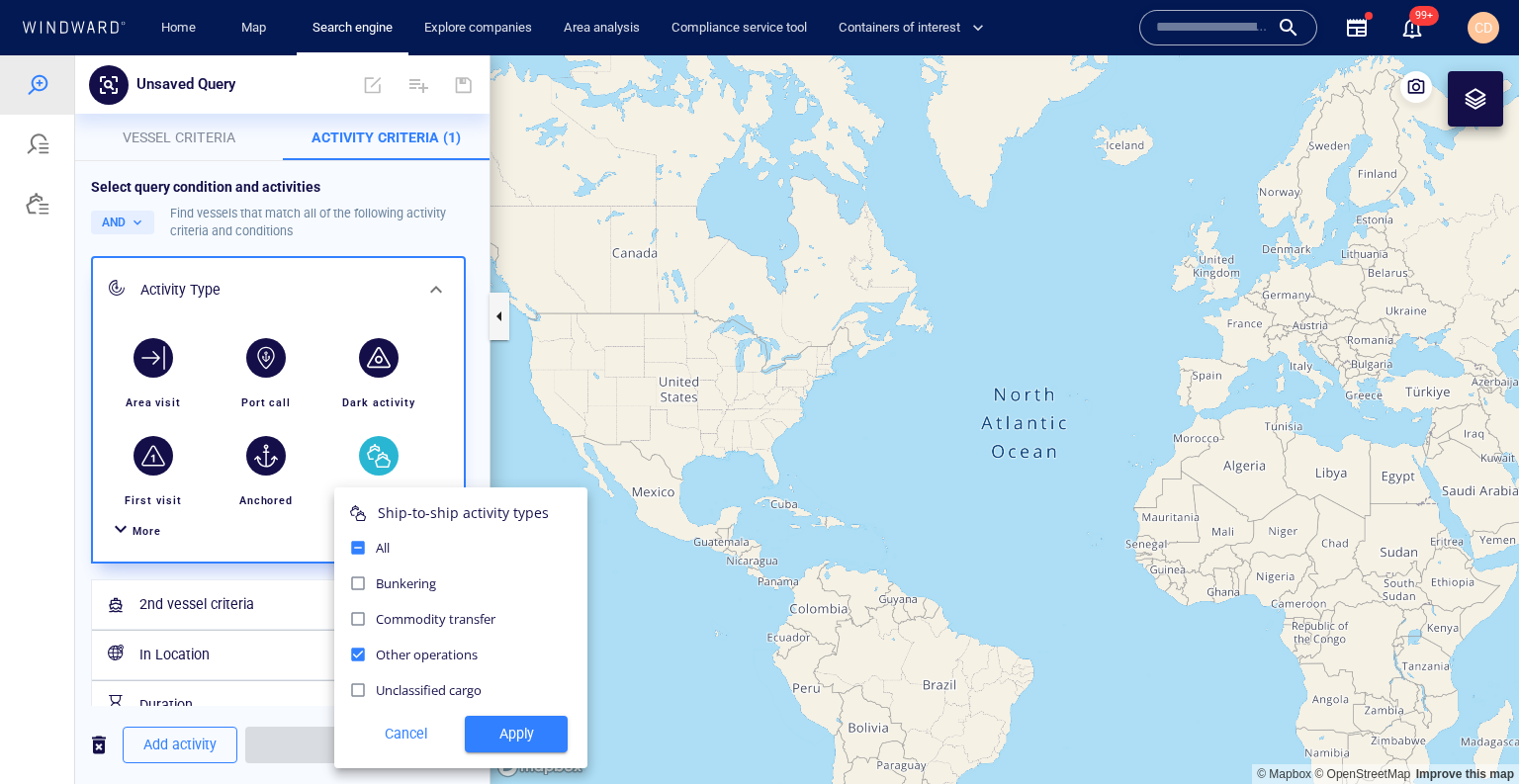 click on "Apply" at bounding box center [516, 734] 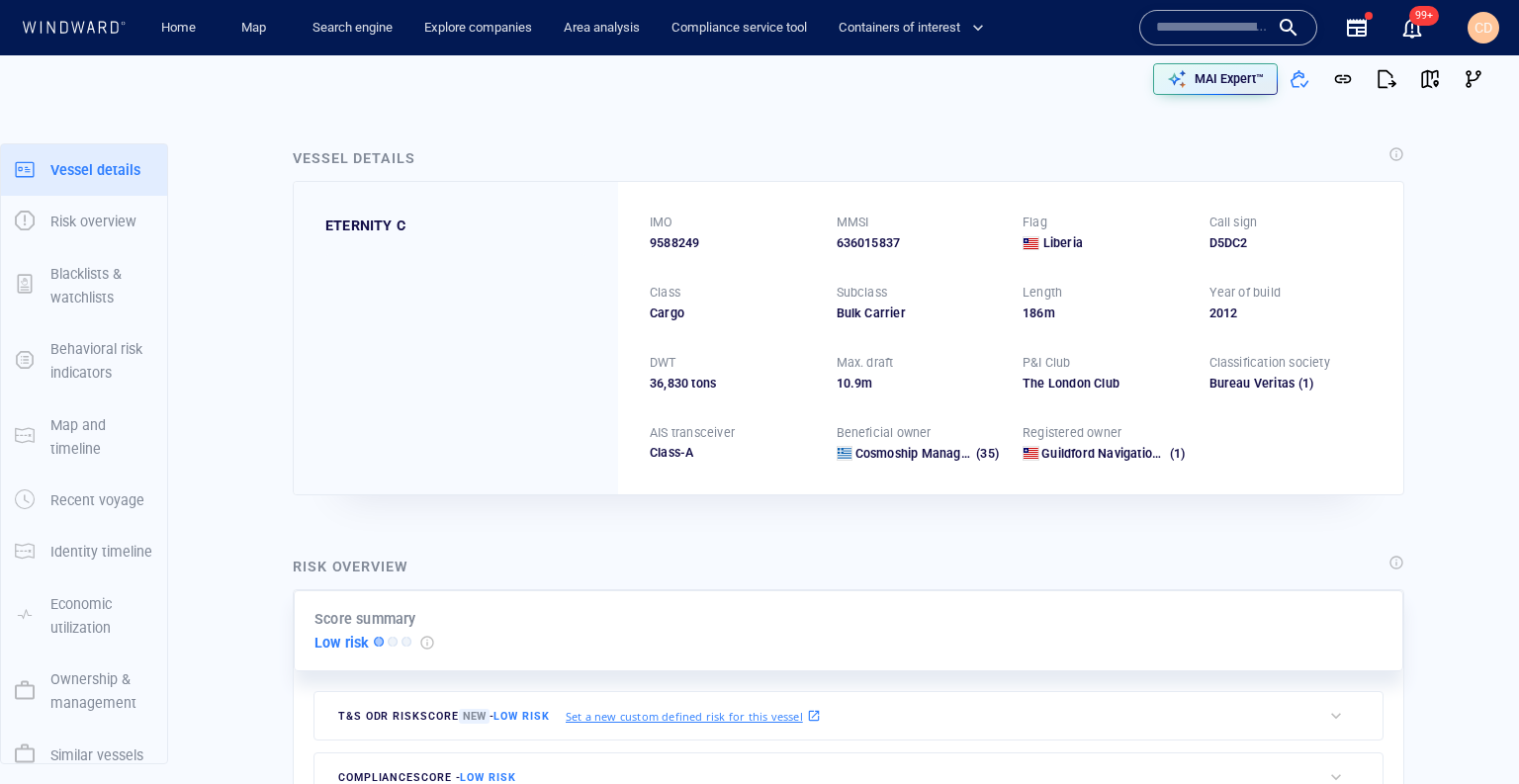 scroll, scrollTop: 0, scrollLeft: 0, axis: both 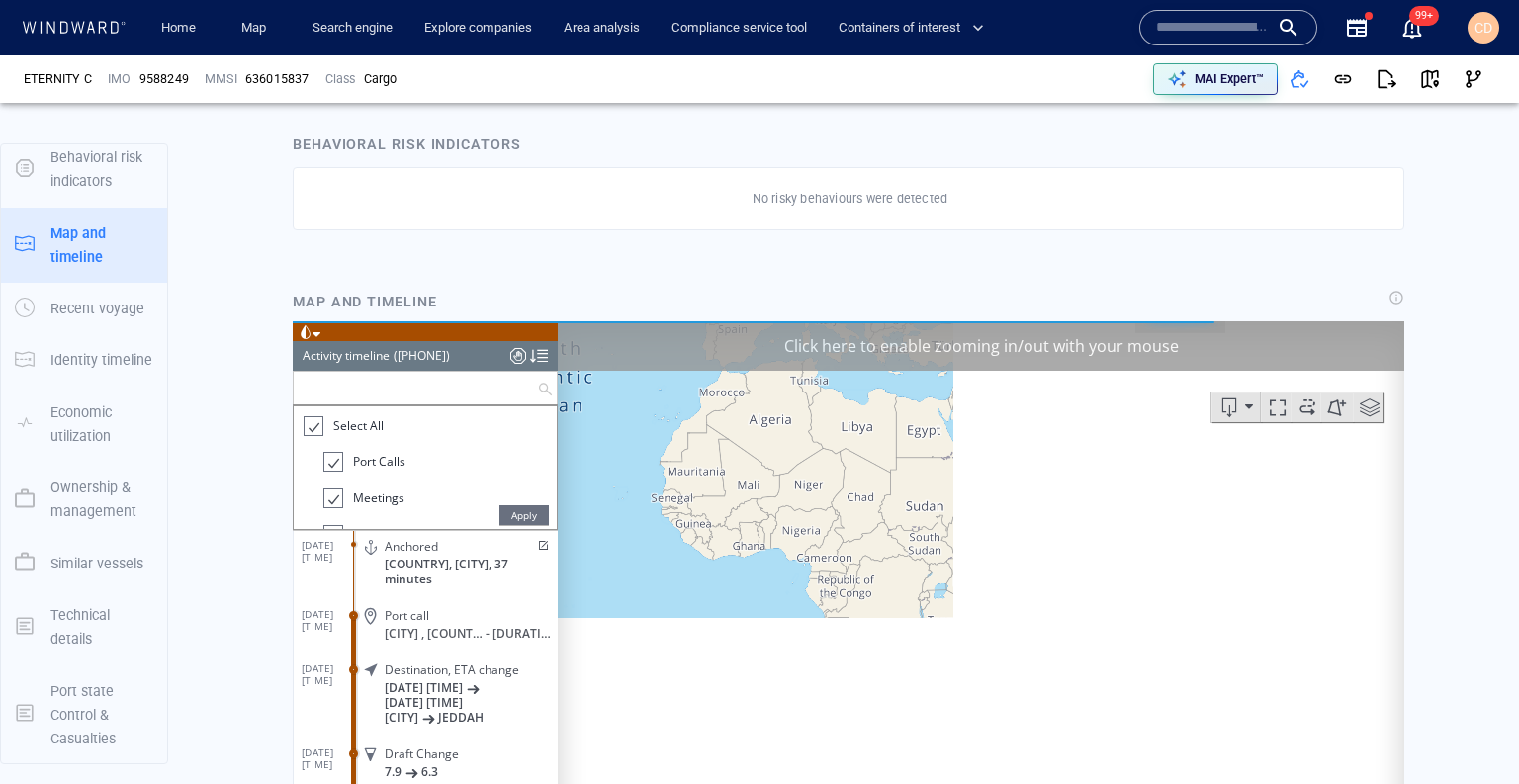 click at bounding box center (415, 387) 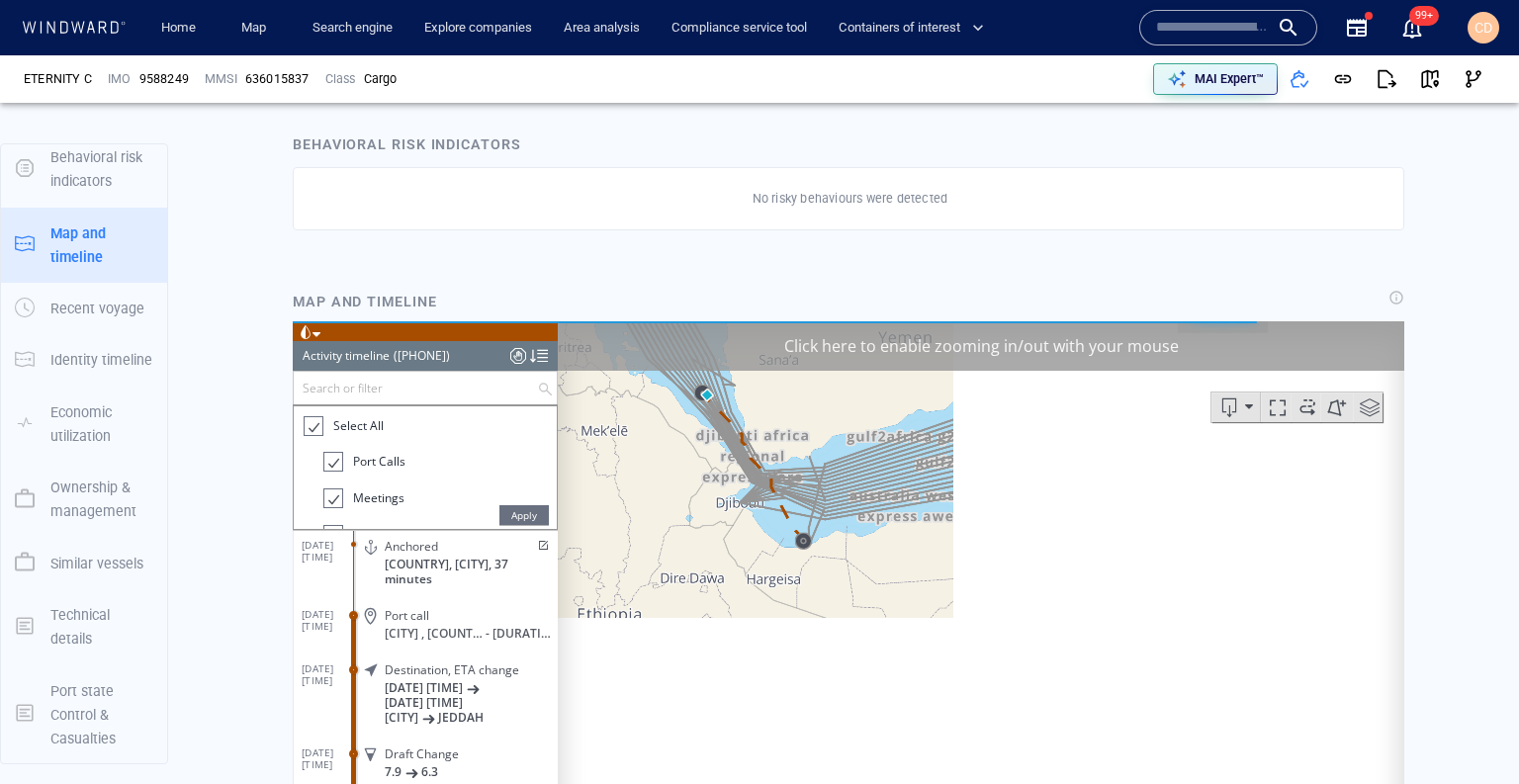 drag, startPoint x: 308, startPoint y: 416, endPoint x: 318, endPoint y: 466, distance: 50.9902 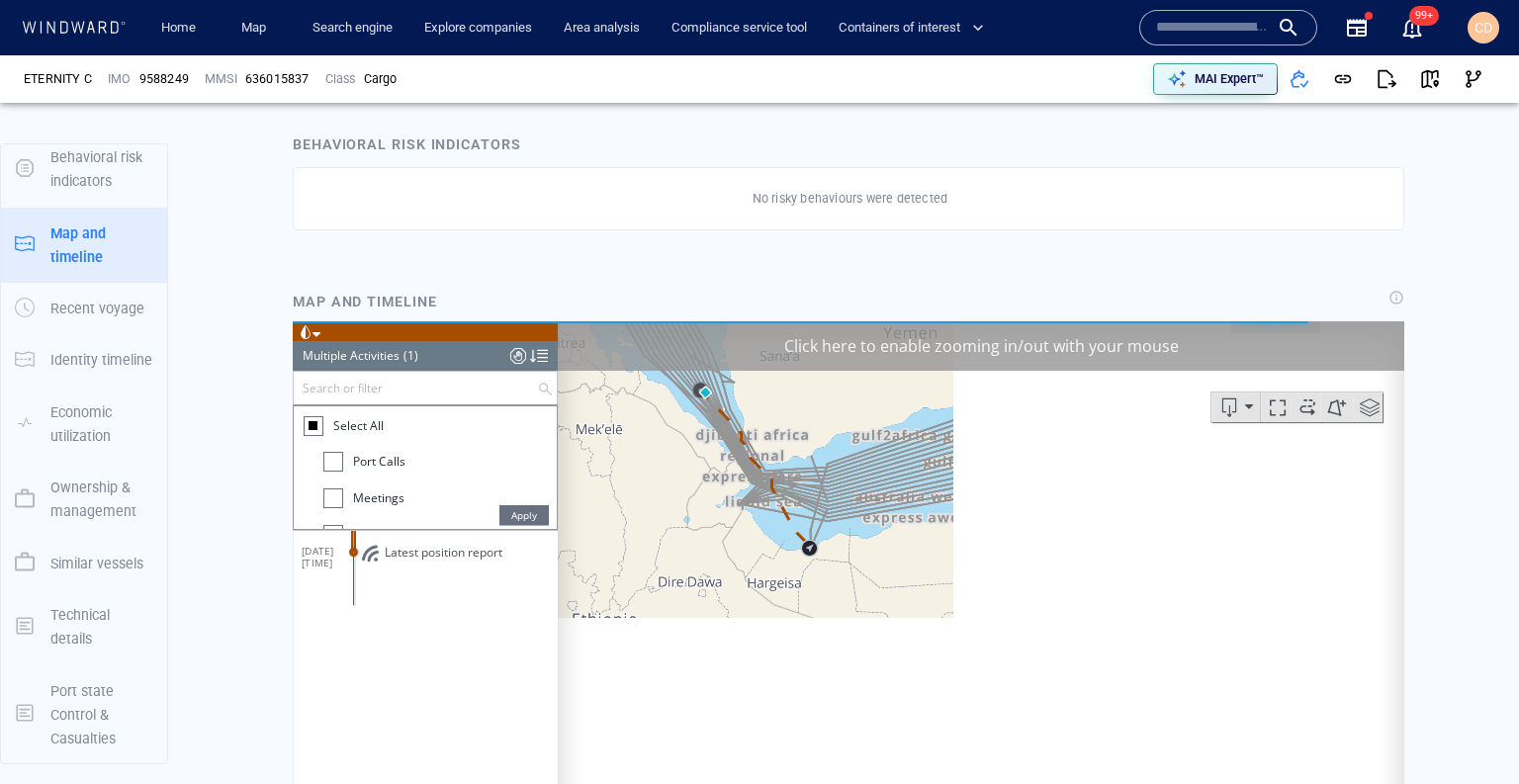 drag, startPoint x: 332, startPoint y: 496, endPoint x: 354, endPoint y: 502, distance: 22.803509 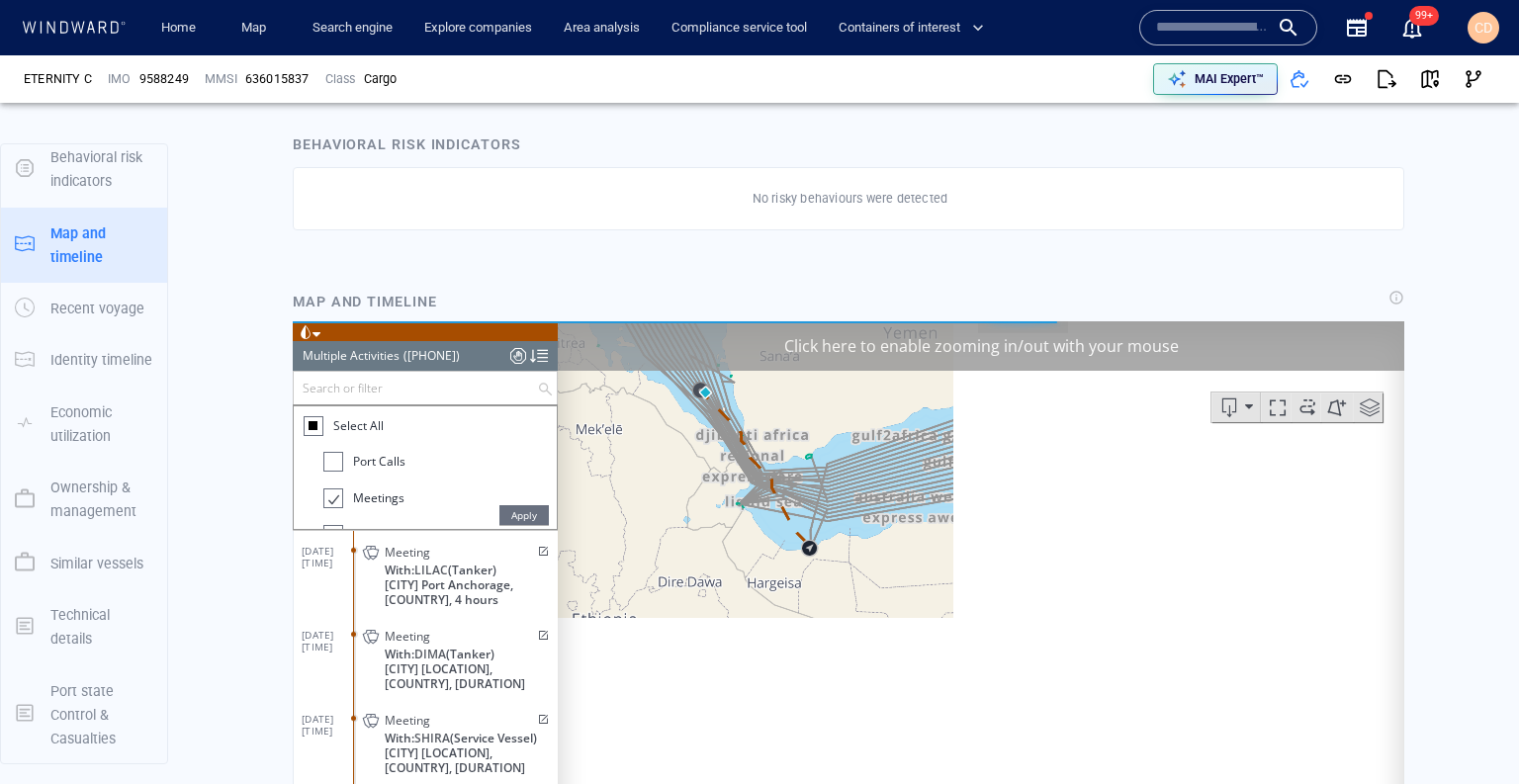 click on "Apply" at bounding box center [524, 514] 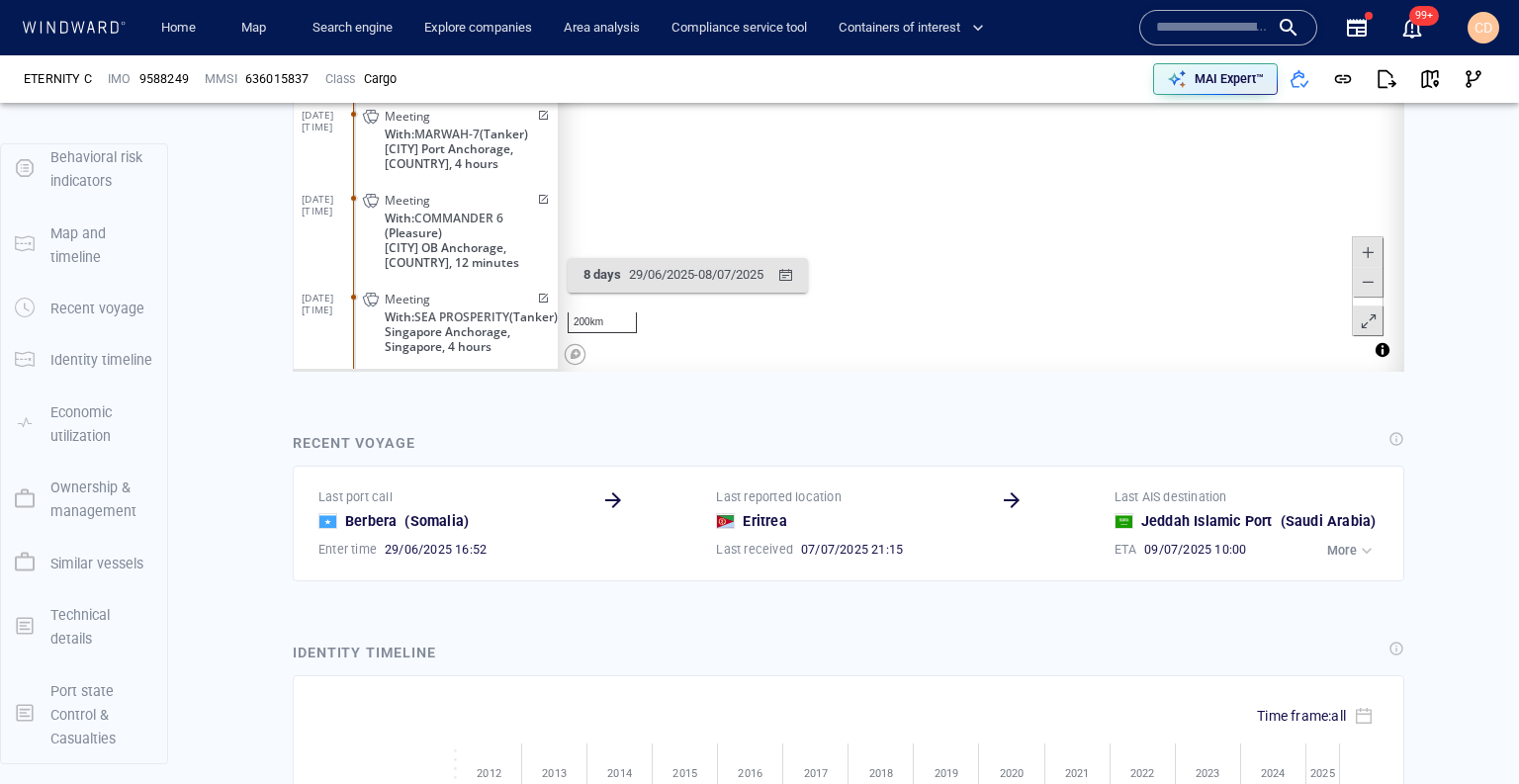 scroll, scrollTop: 1526, scrollLeft: 0, axis: vertical 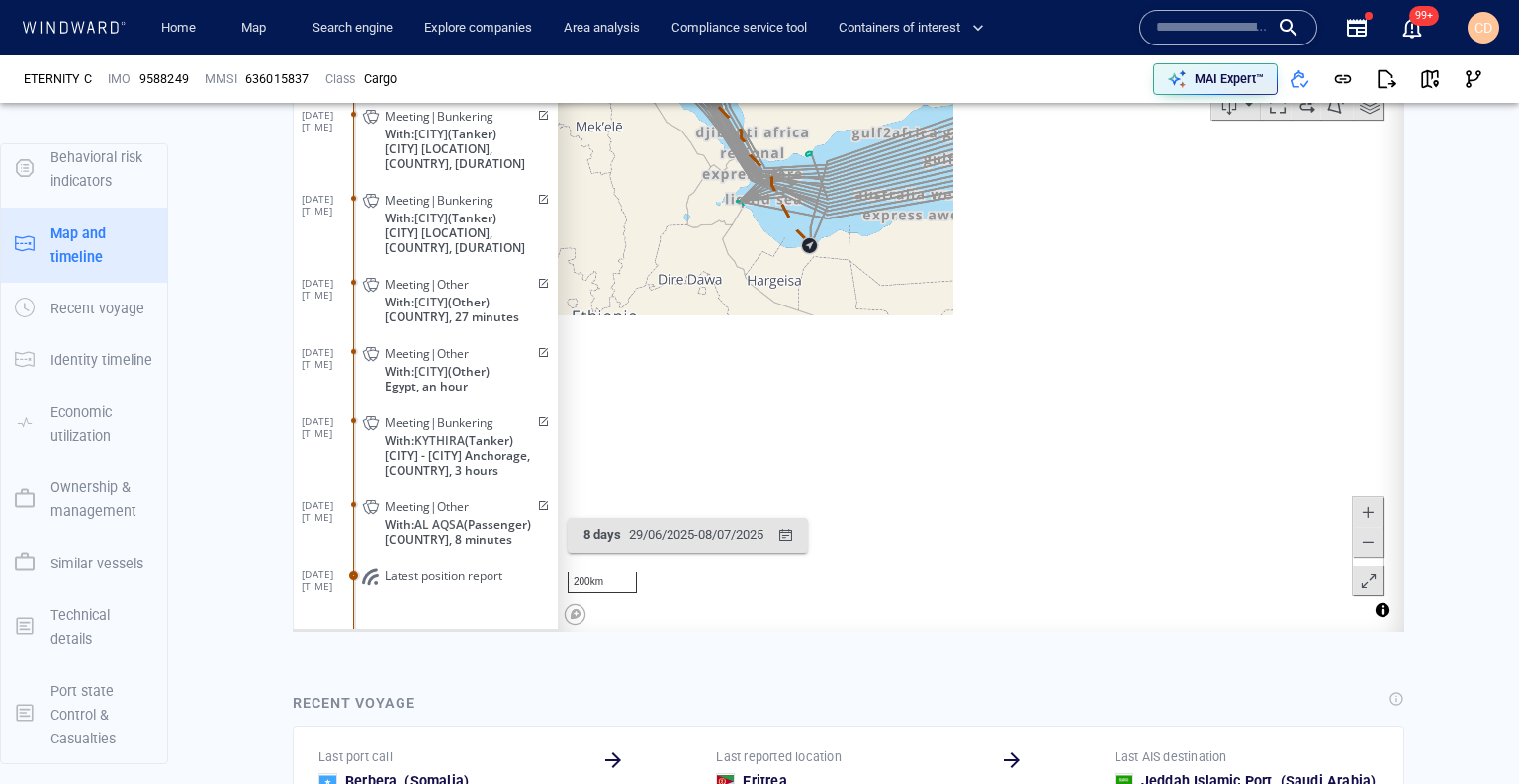 drag, startPoint x: 261, startPoint y: 361, endPoint x: 553, endPoint y: 648, distance: 409.43009 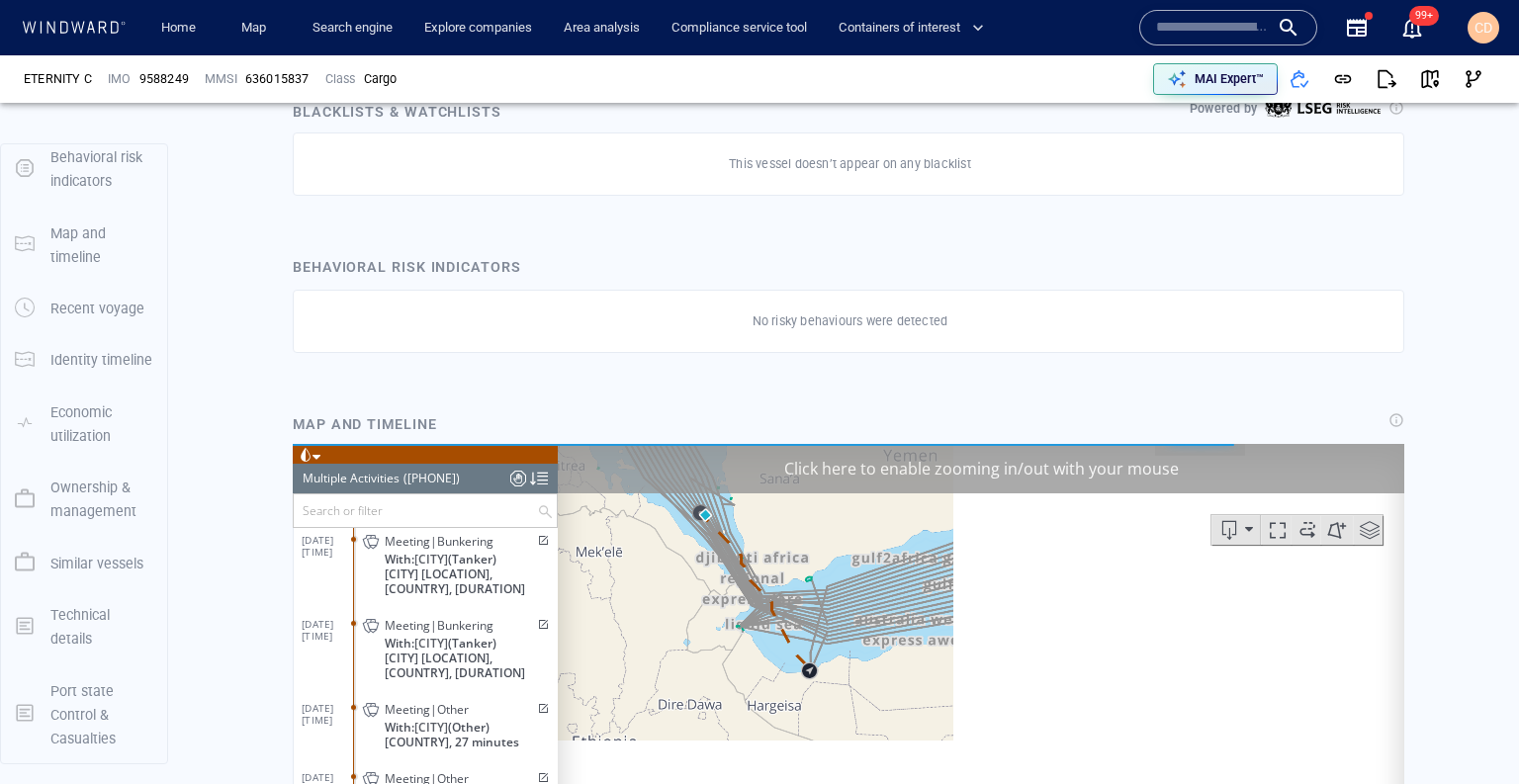 scroll, scrollTop: 673, scrollLeft: 0, axis: vertical 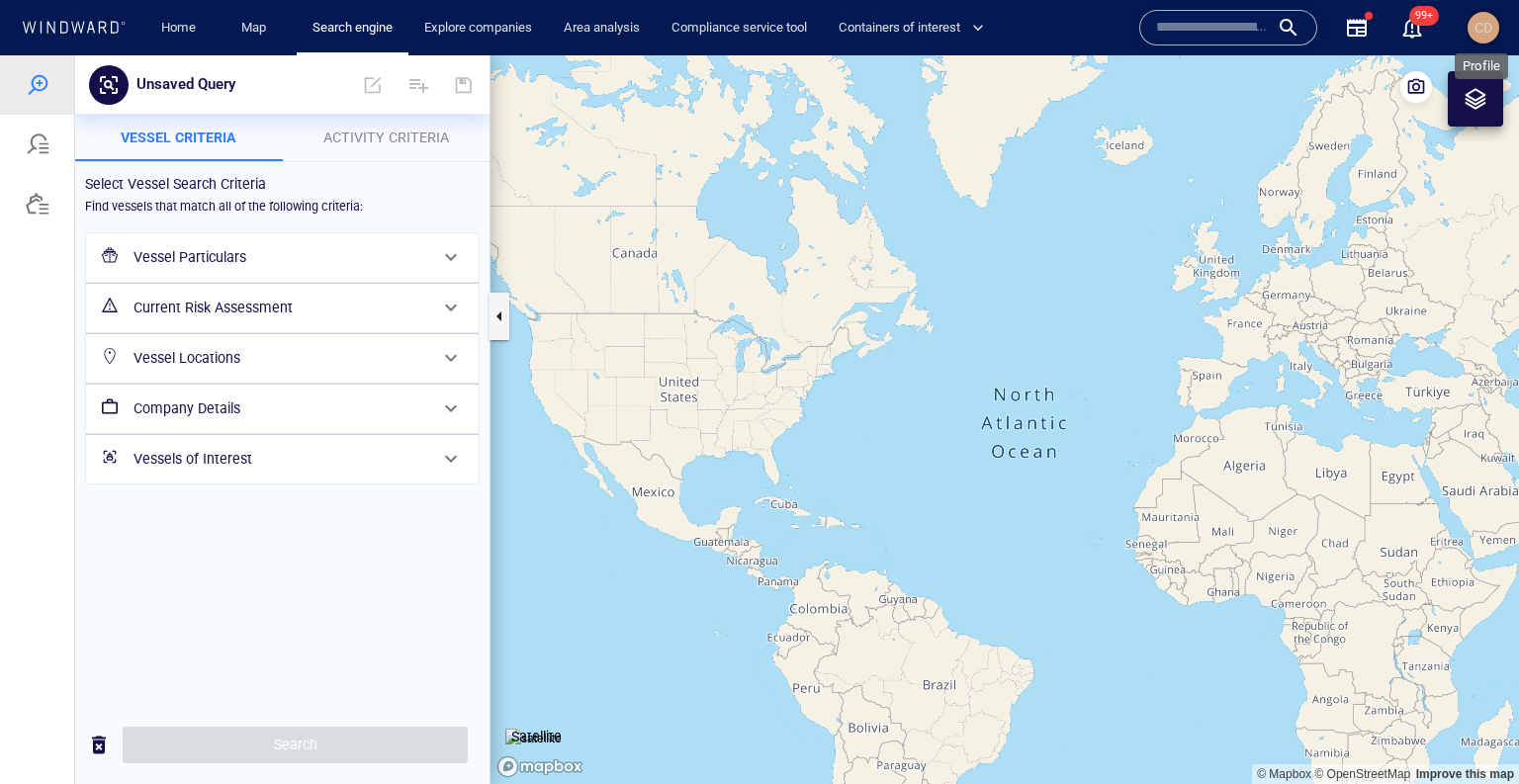 drag, startPoint x: 1489, startPoint y: 35, endPoint x: 1433, endPoint y: 112, distance: 95.21029 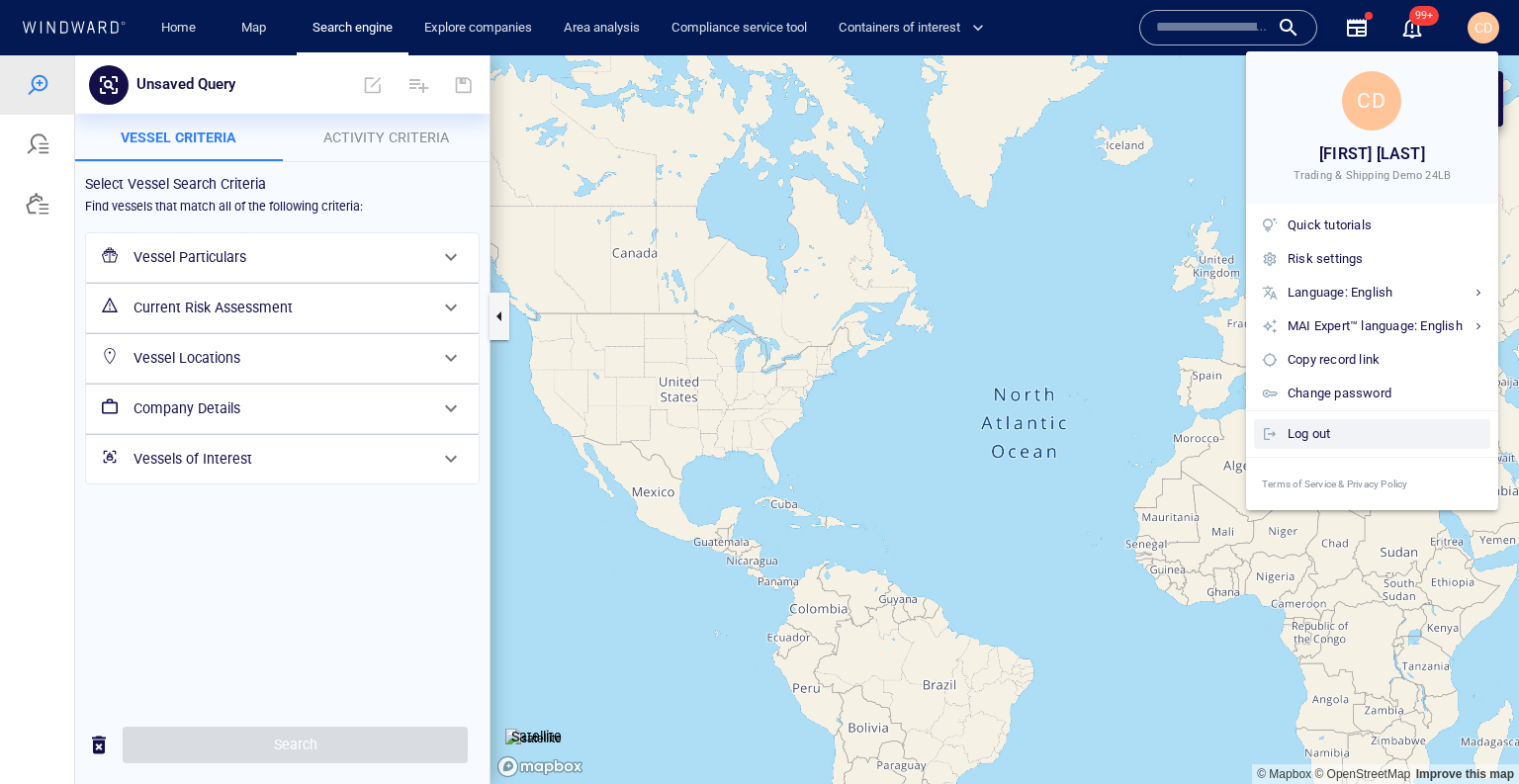 click on "Log out" at bounding box center [1385, 434] 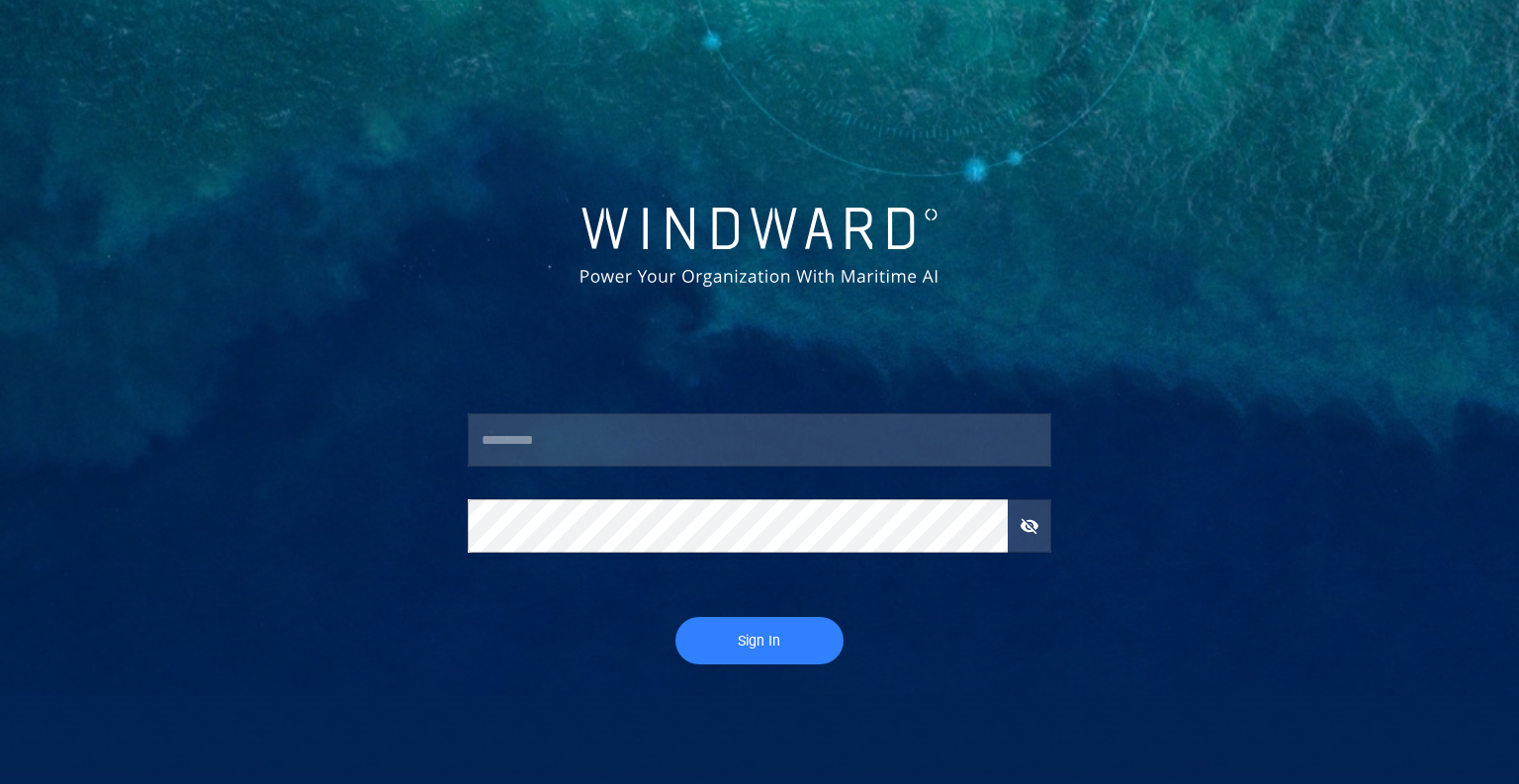 click at bounding box center [760, 440] 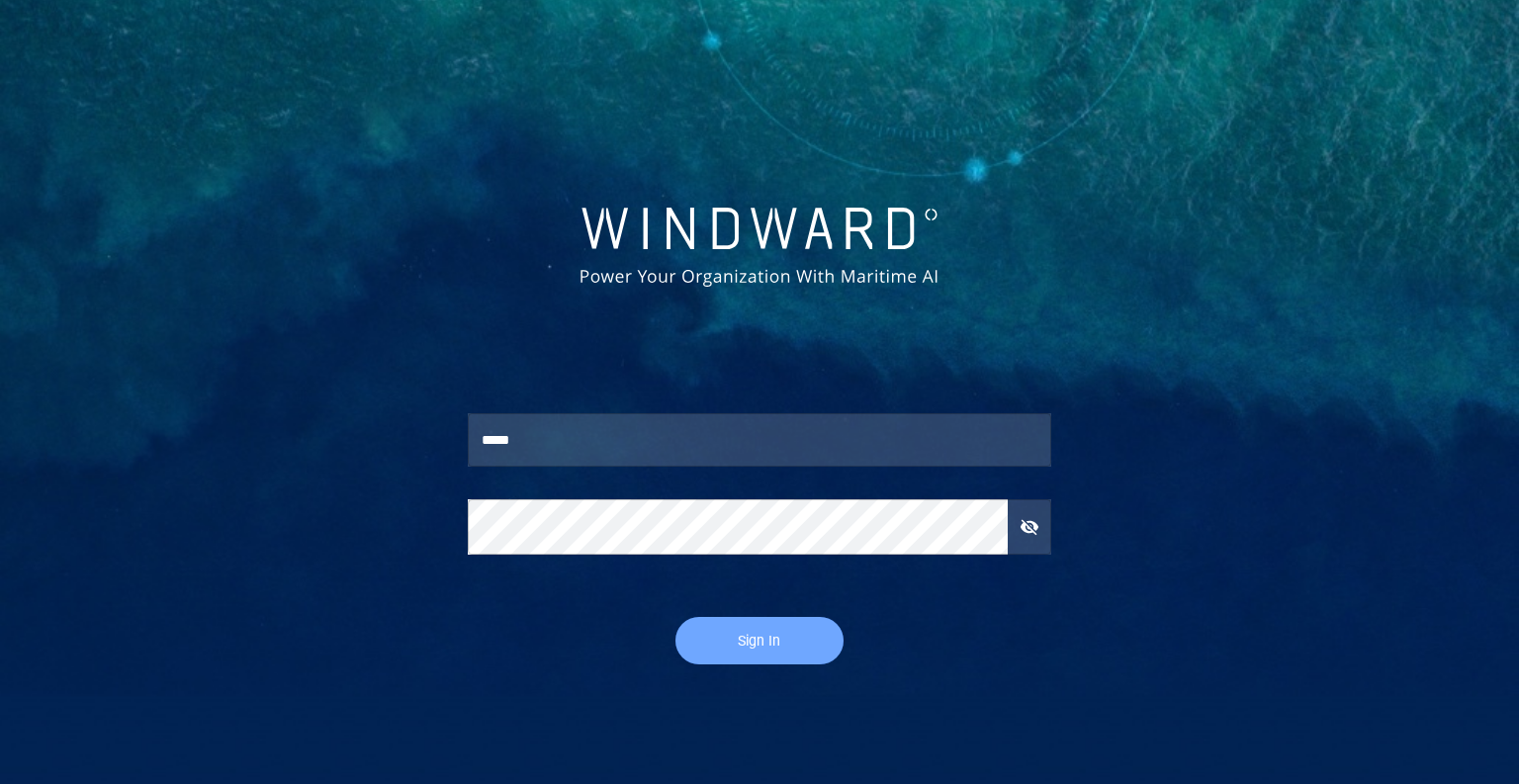 click on "Sign In" at bounding box center (760, 641) 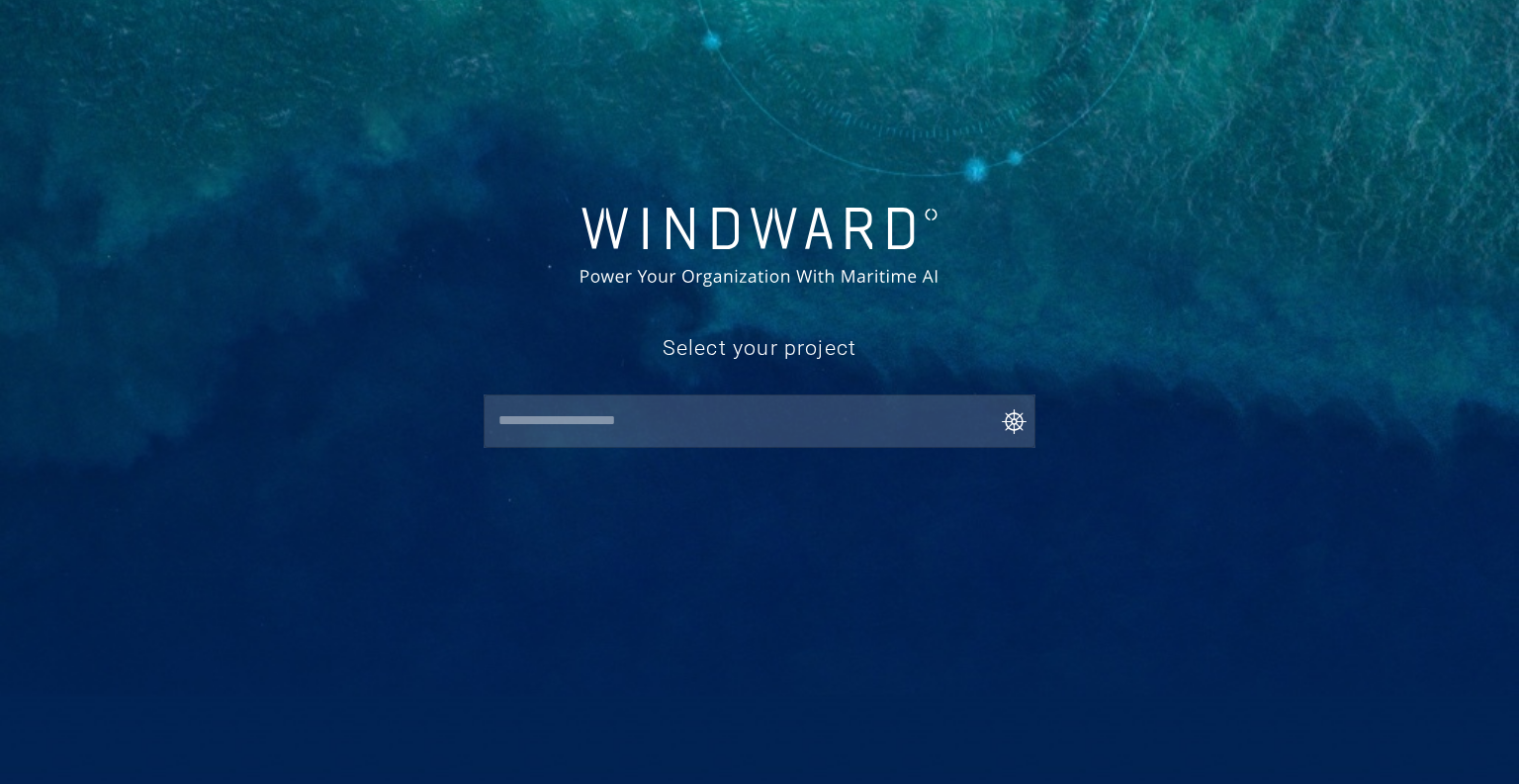 click at bounding box center [763, 421] 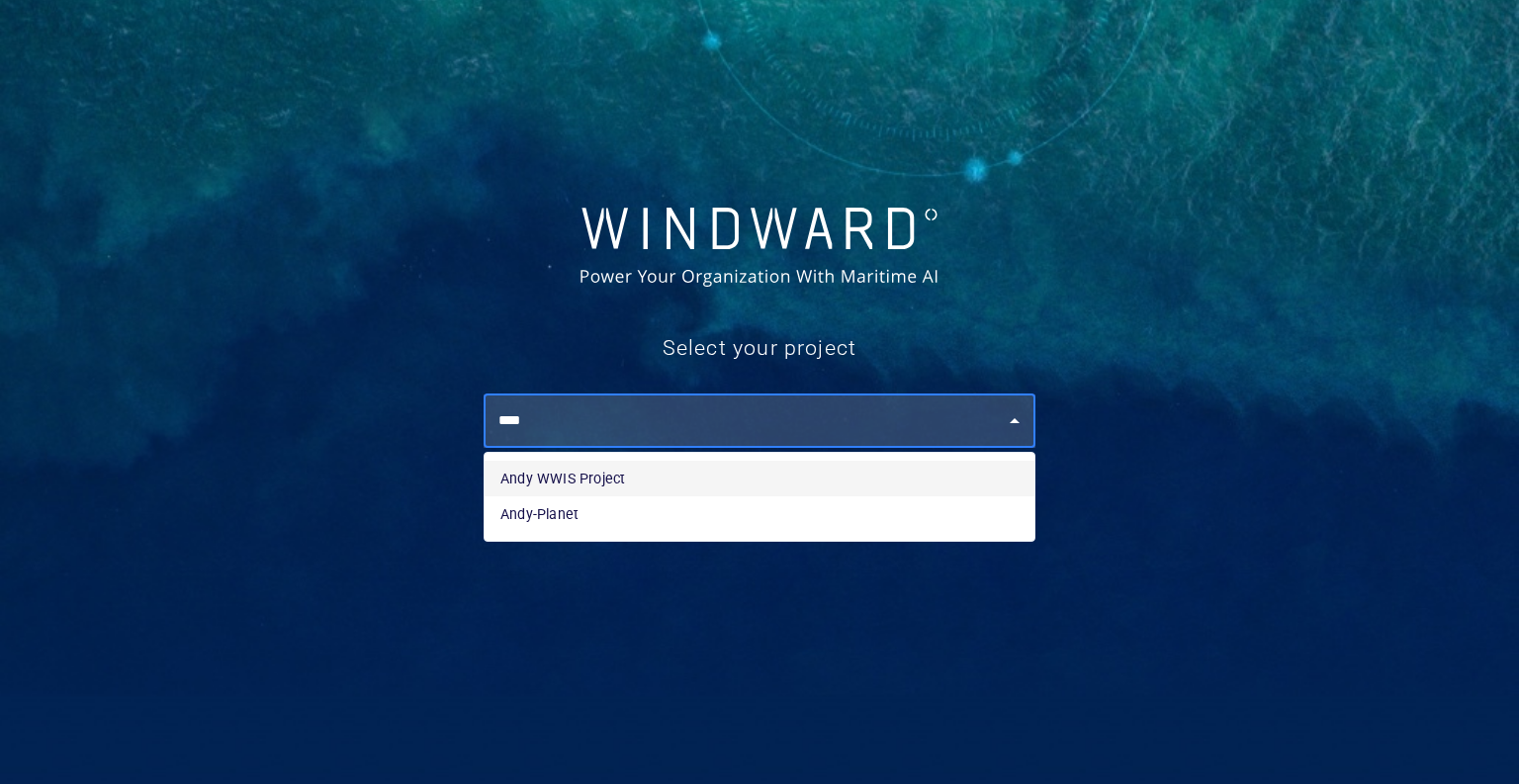 click on "Andy WWIS Project" at bounding box center (760, 479) 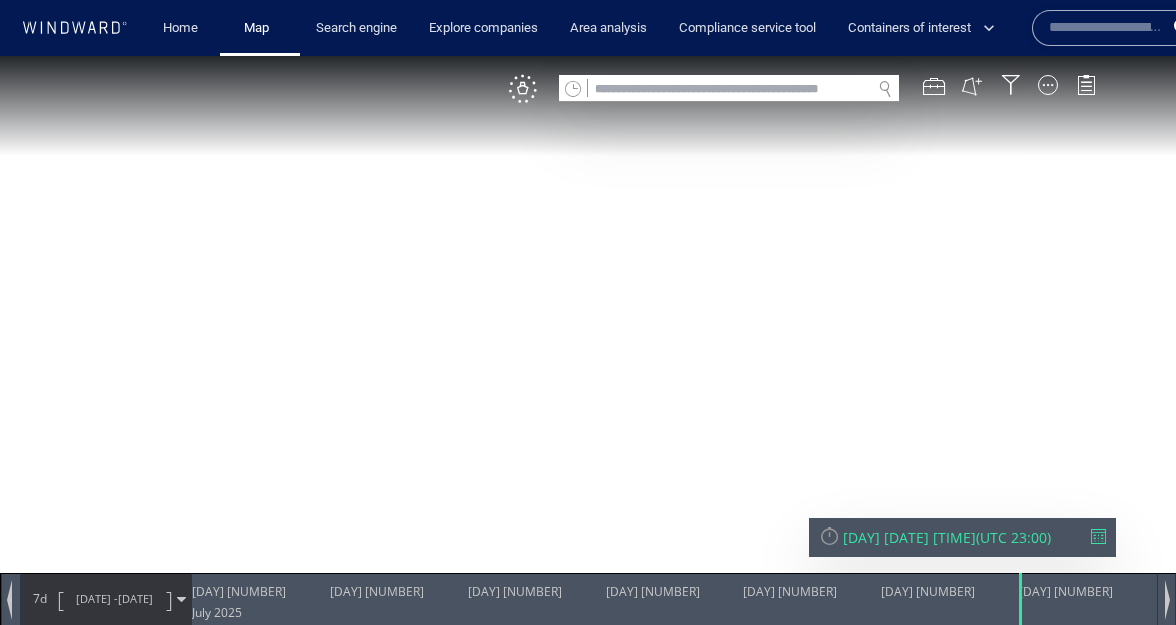 scroll, scrollTop: 0, scrollLeft: 0, axis: both 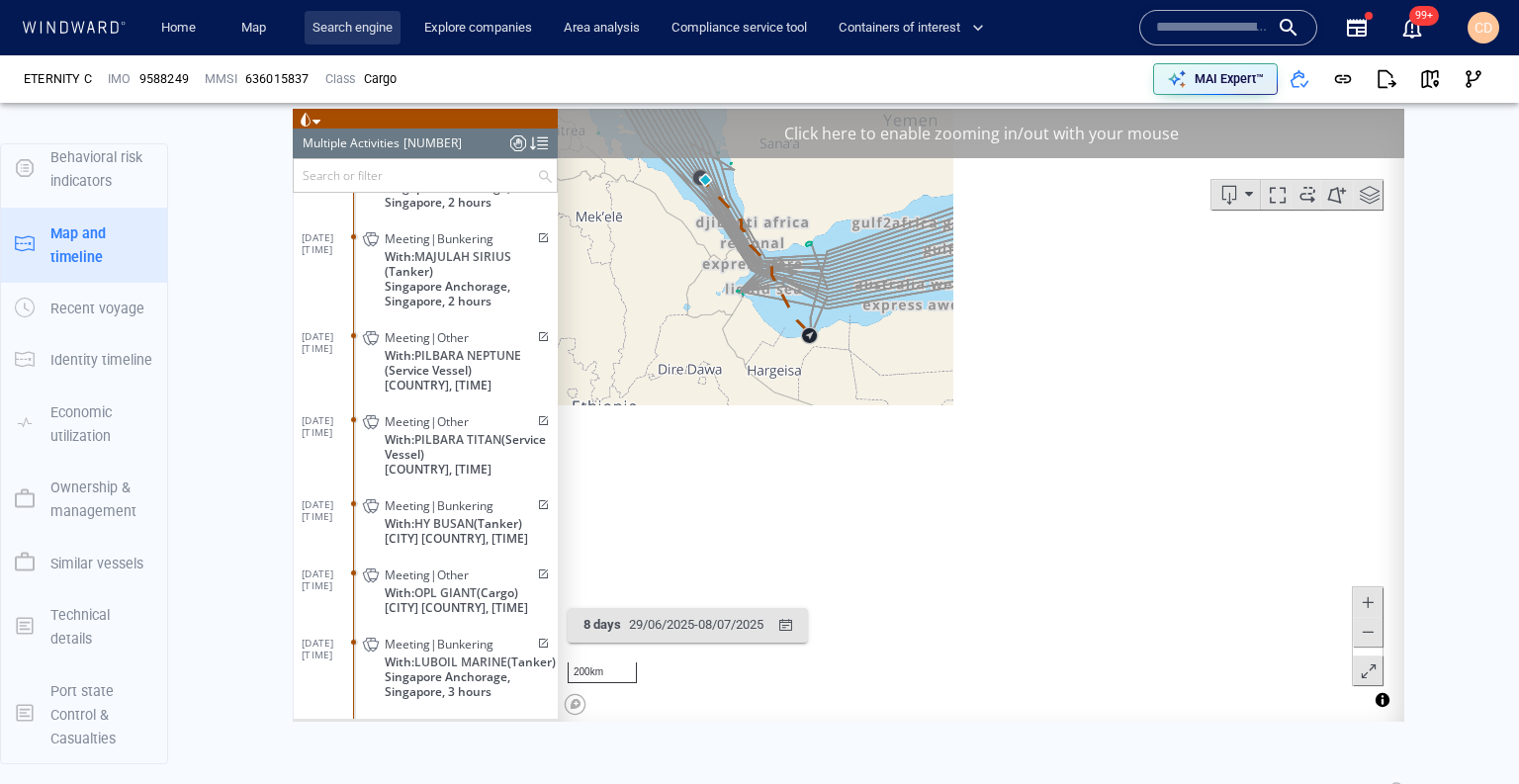 click on "Search engine" at bounding box center [352, 28] 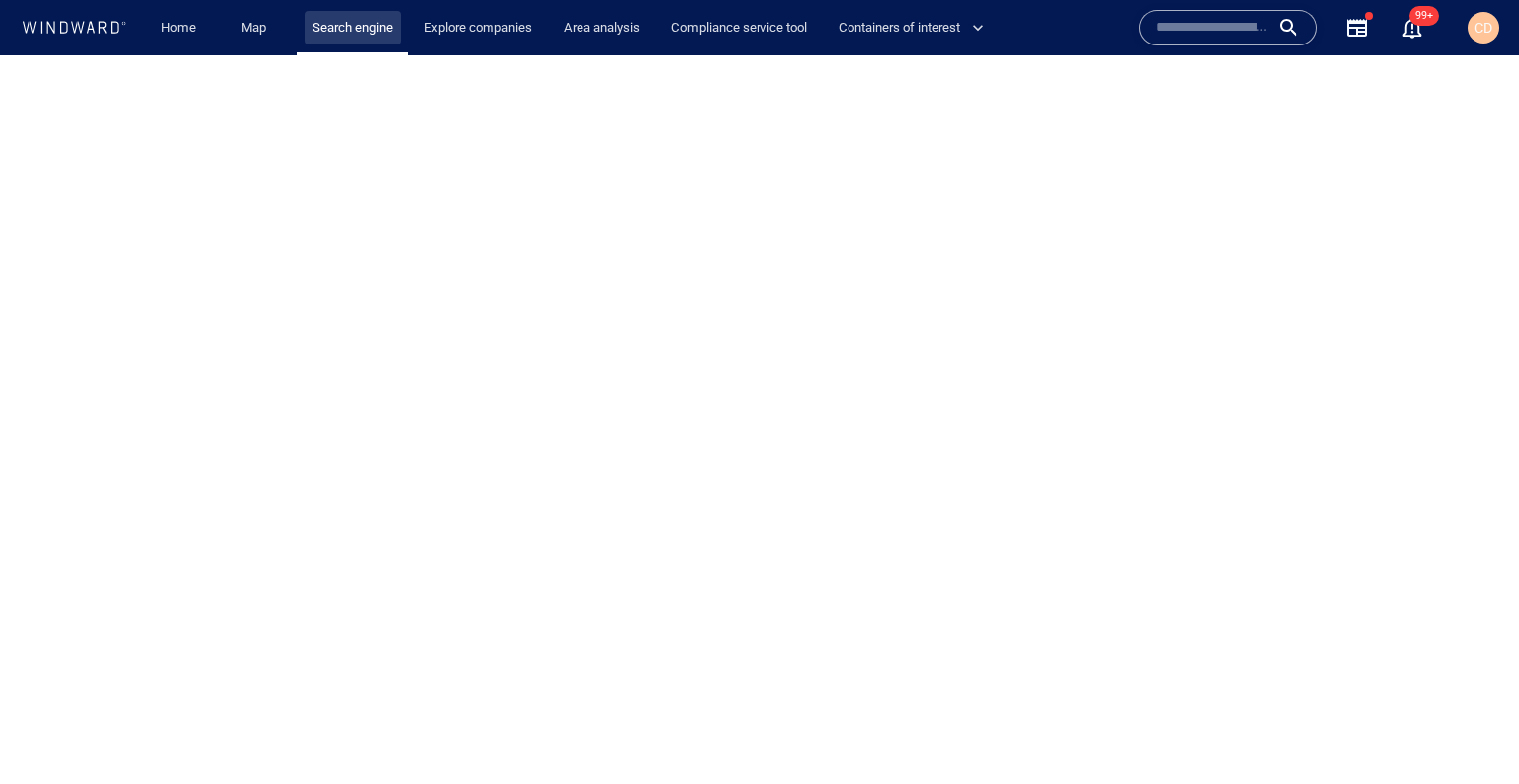 scroll, scrollTop: 0, scrollLeft: 0, axis: both 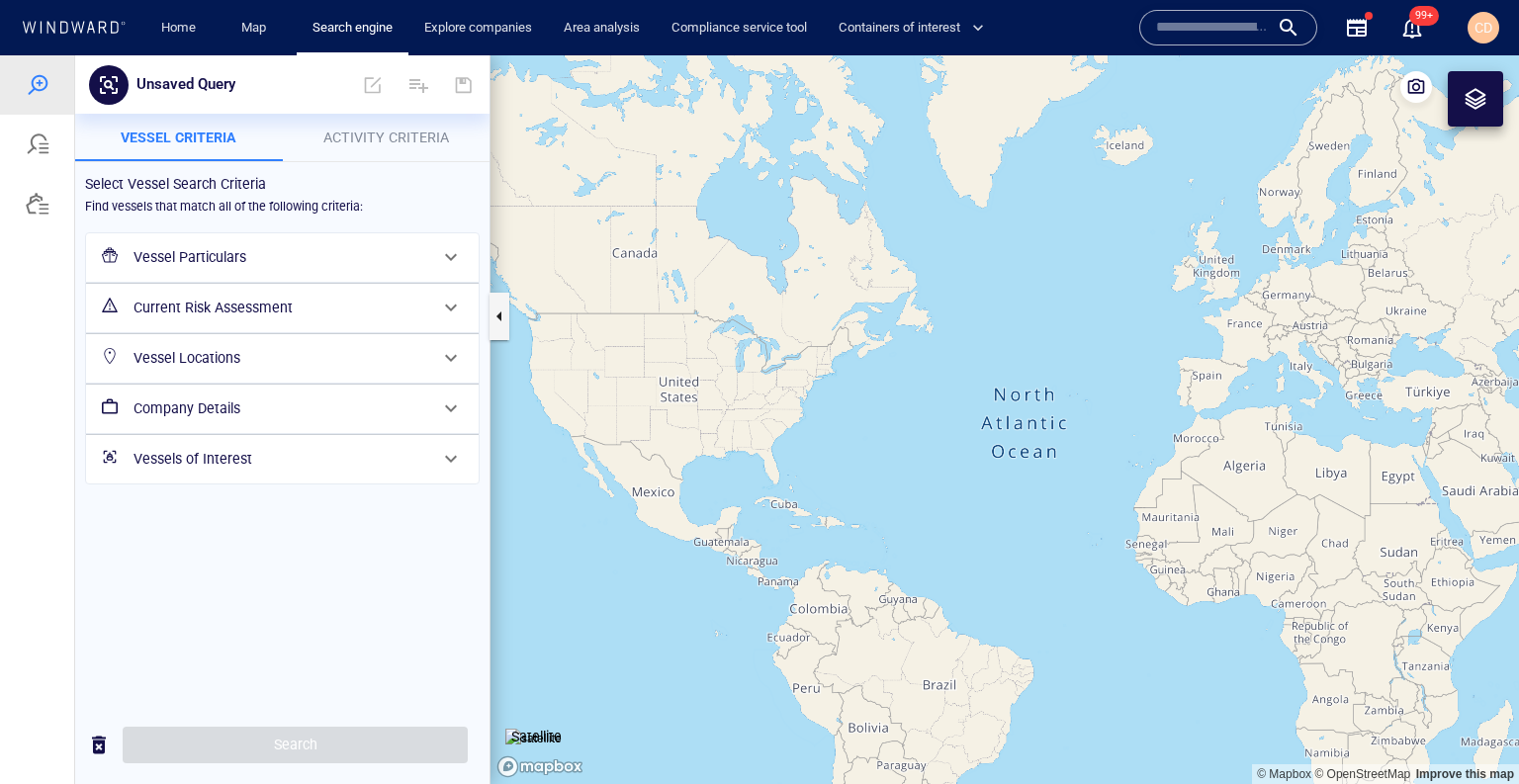 click on "Activity Criteria" at bounding box center [386, 137] 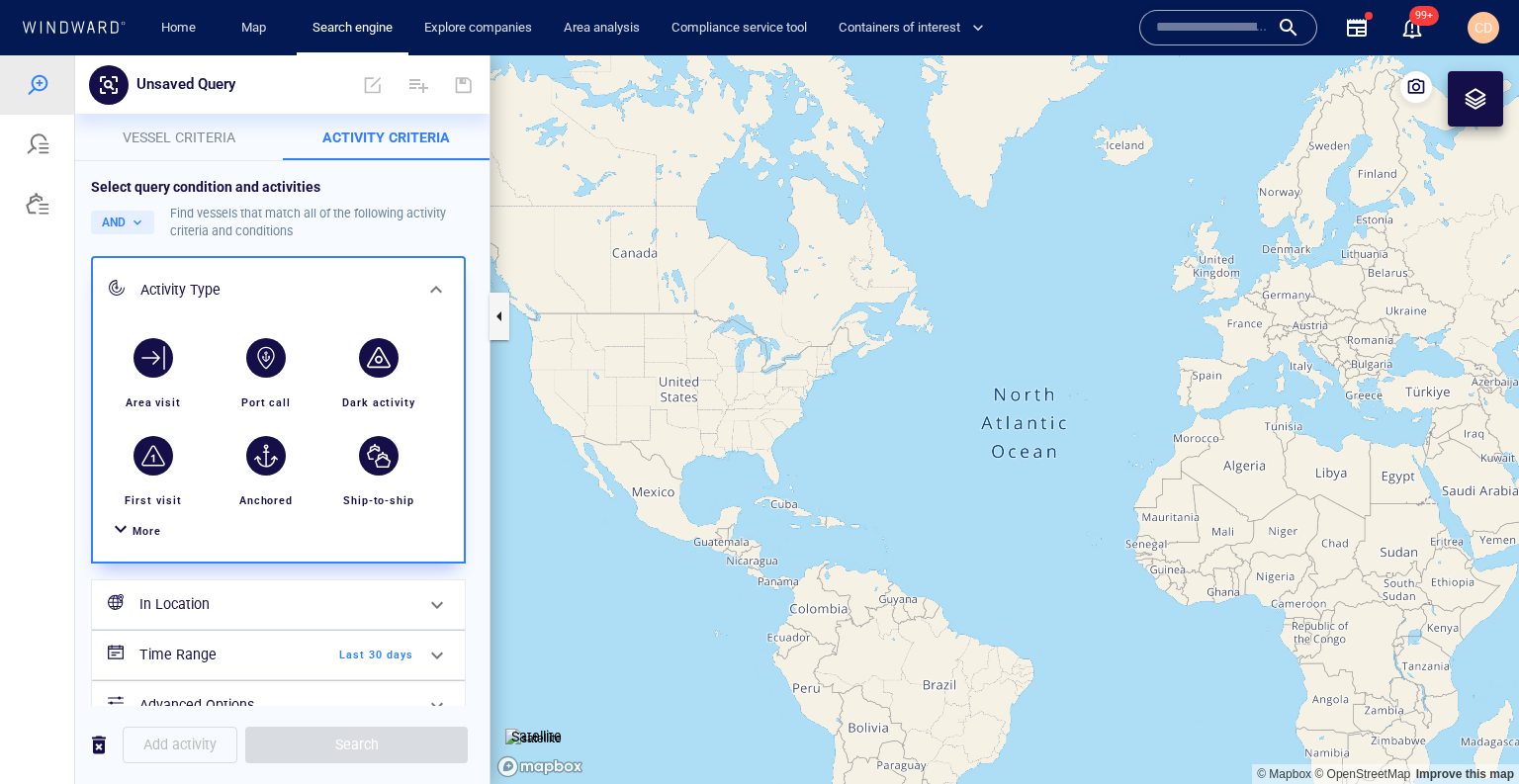 click on "More" at bounding box center (146, 531) 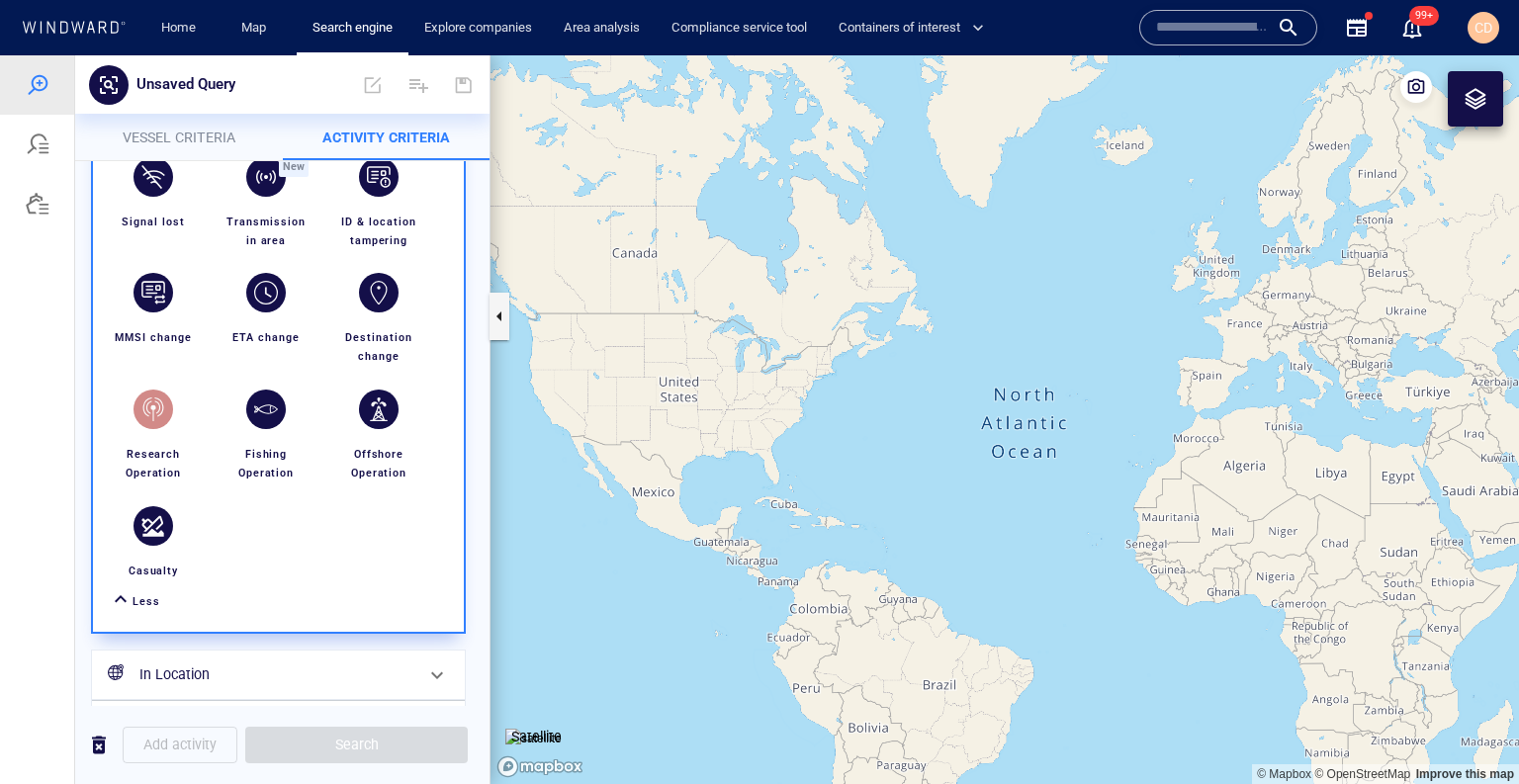 scroll, scrollTop: 493, scrollLeft: 0, axis: vertical 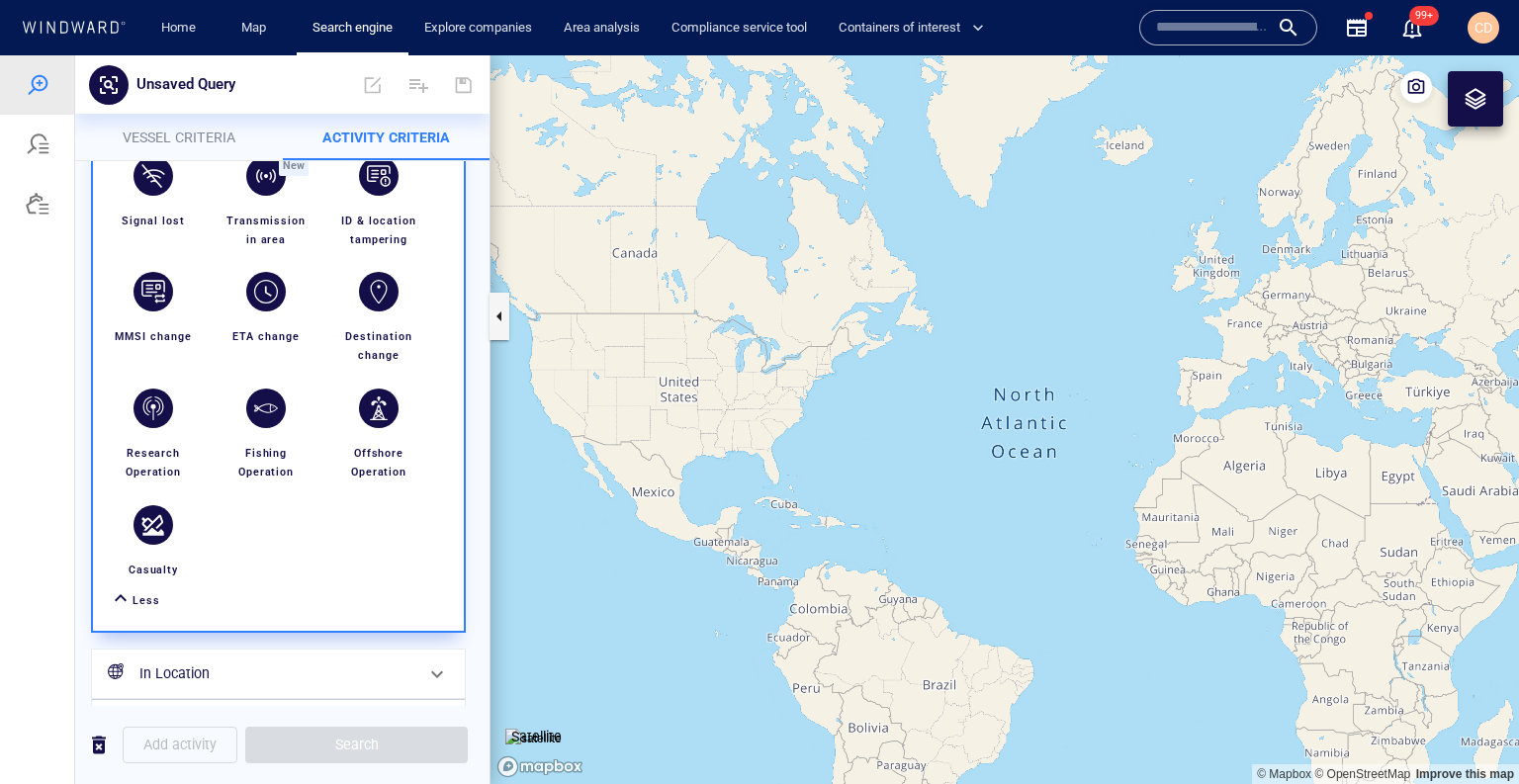 click at bounding box center (153, 525) 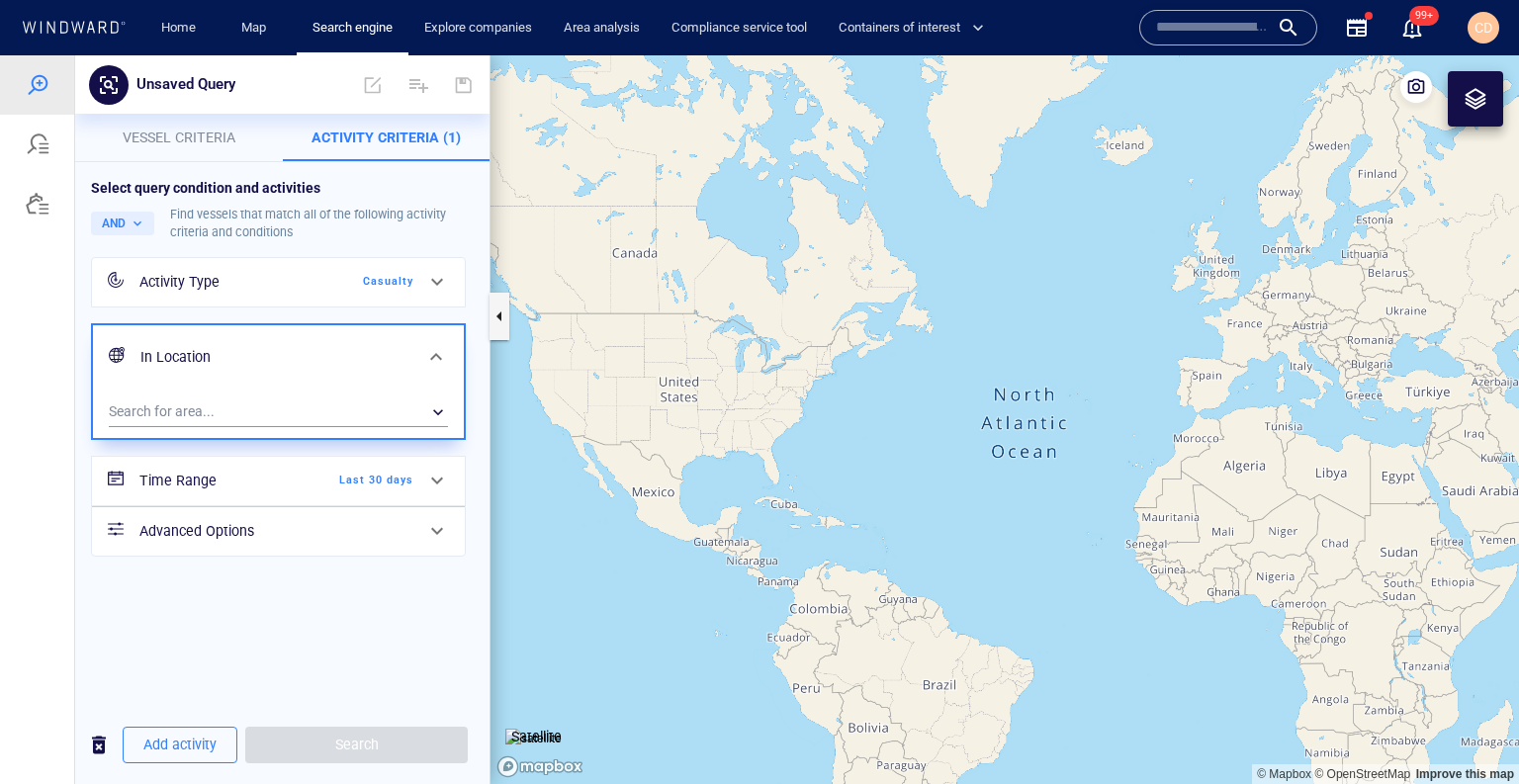 scroll, scrollTop: 0, scrollLeft: 0, axis: both 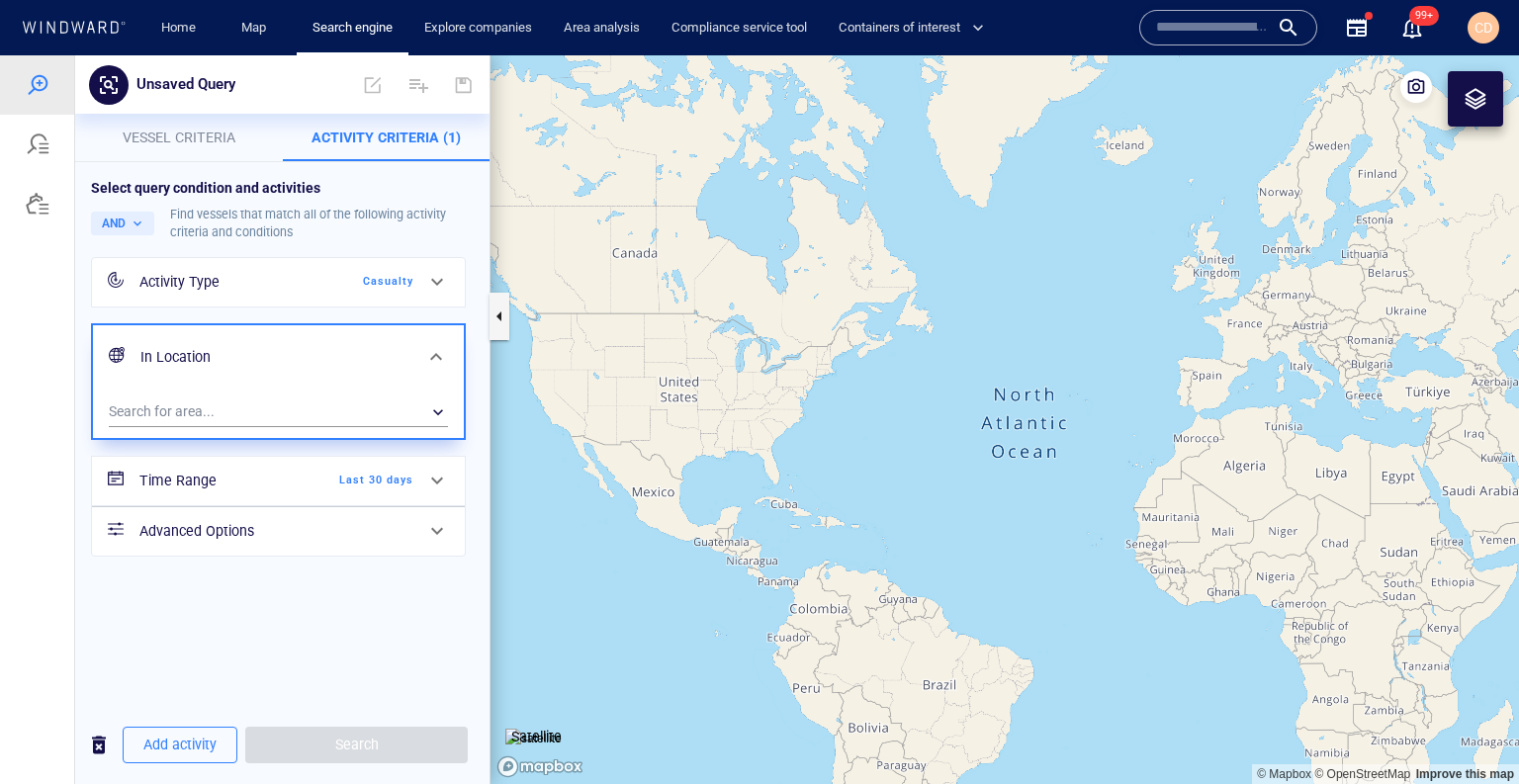 click on "Casualty" at bounding box center [356, 282] 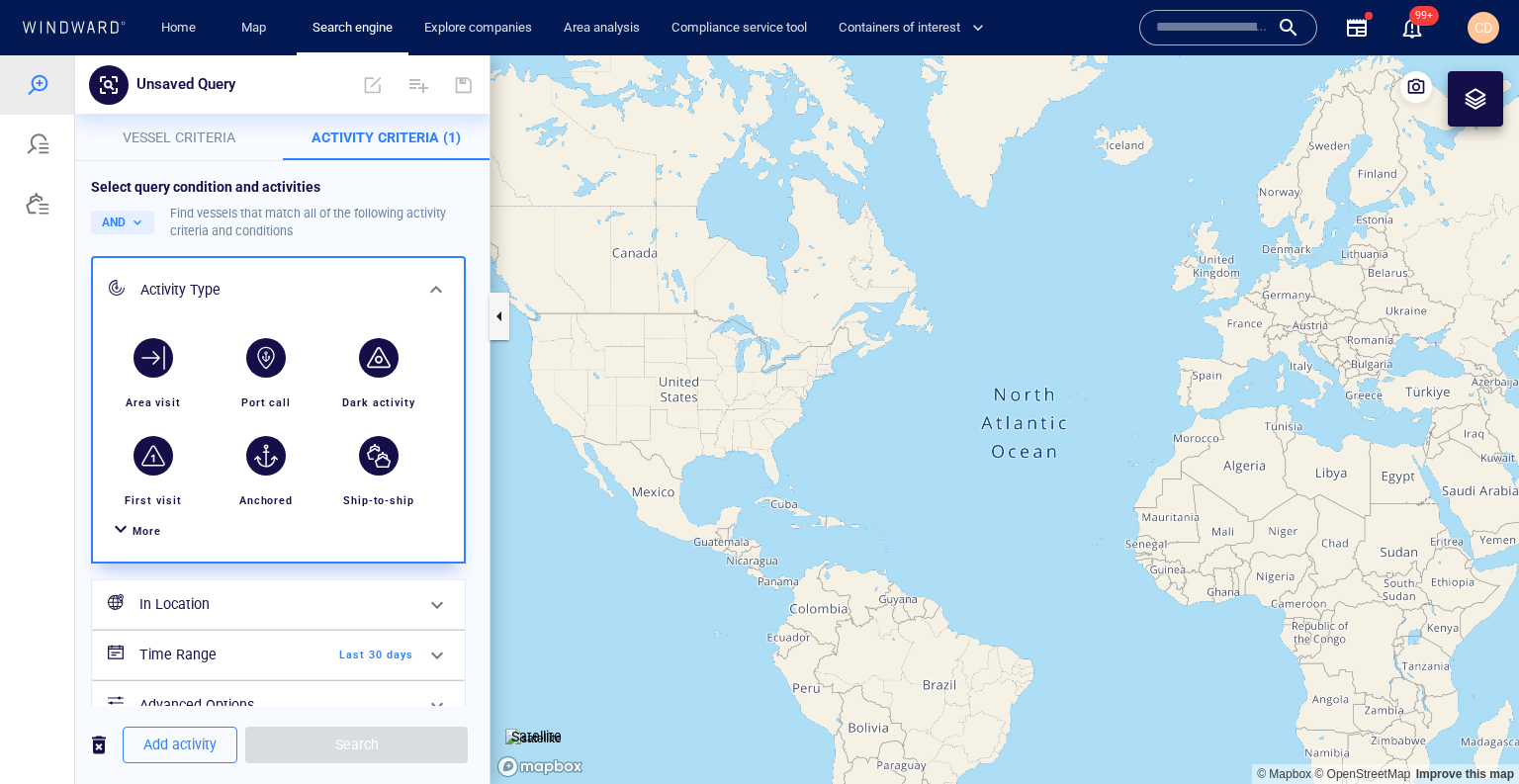 click on "More" at bounding box center (146, 531) 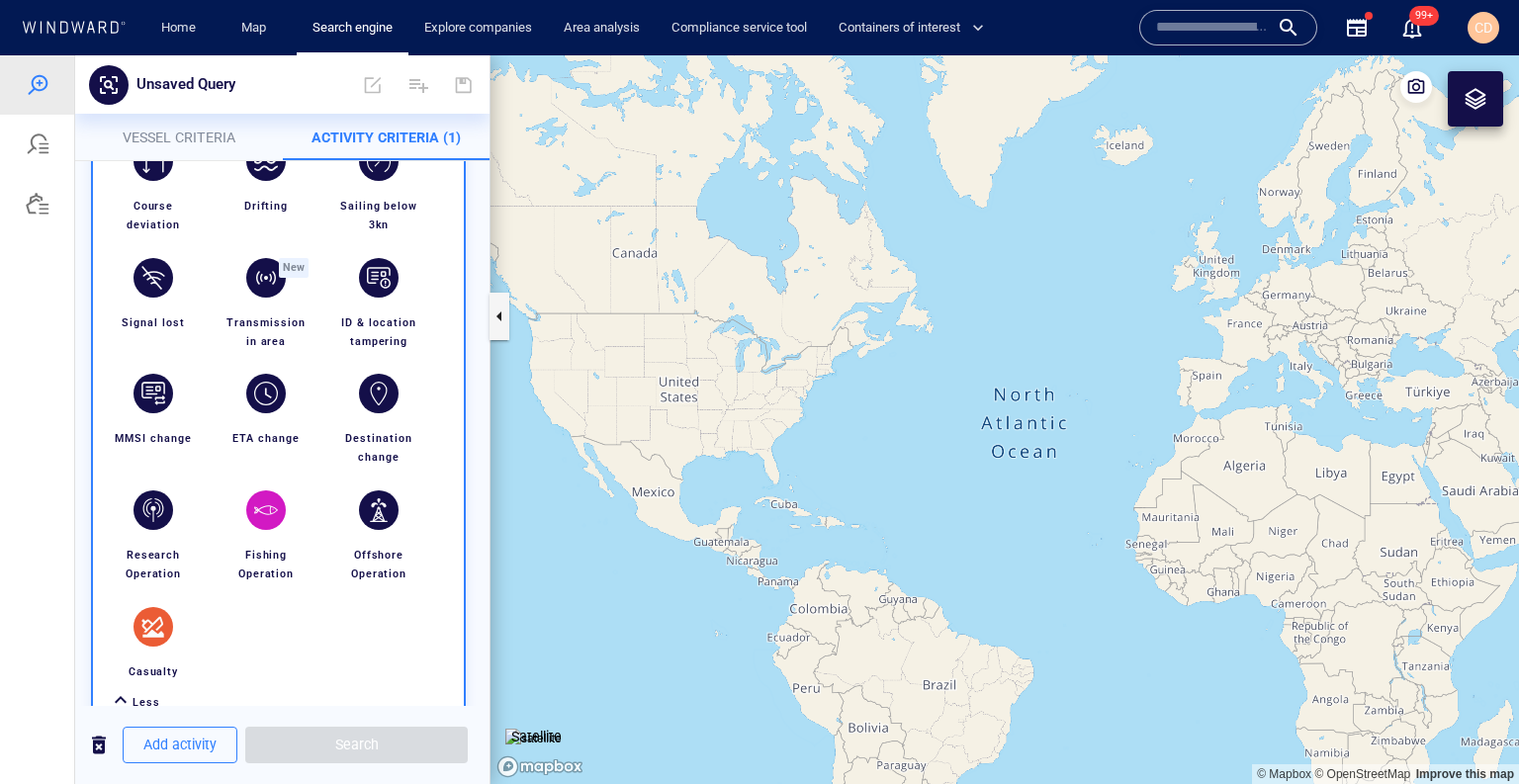 scroll, scrollTop: 392, scrollLeft: 0, axis: vertical 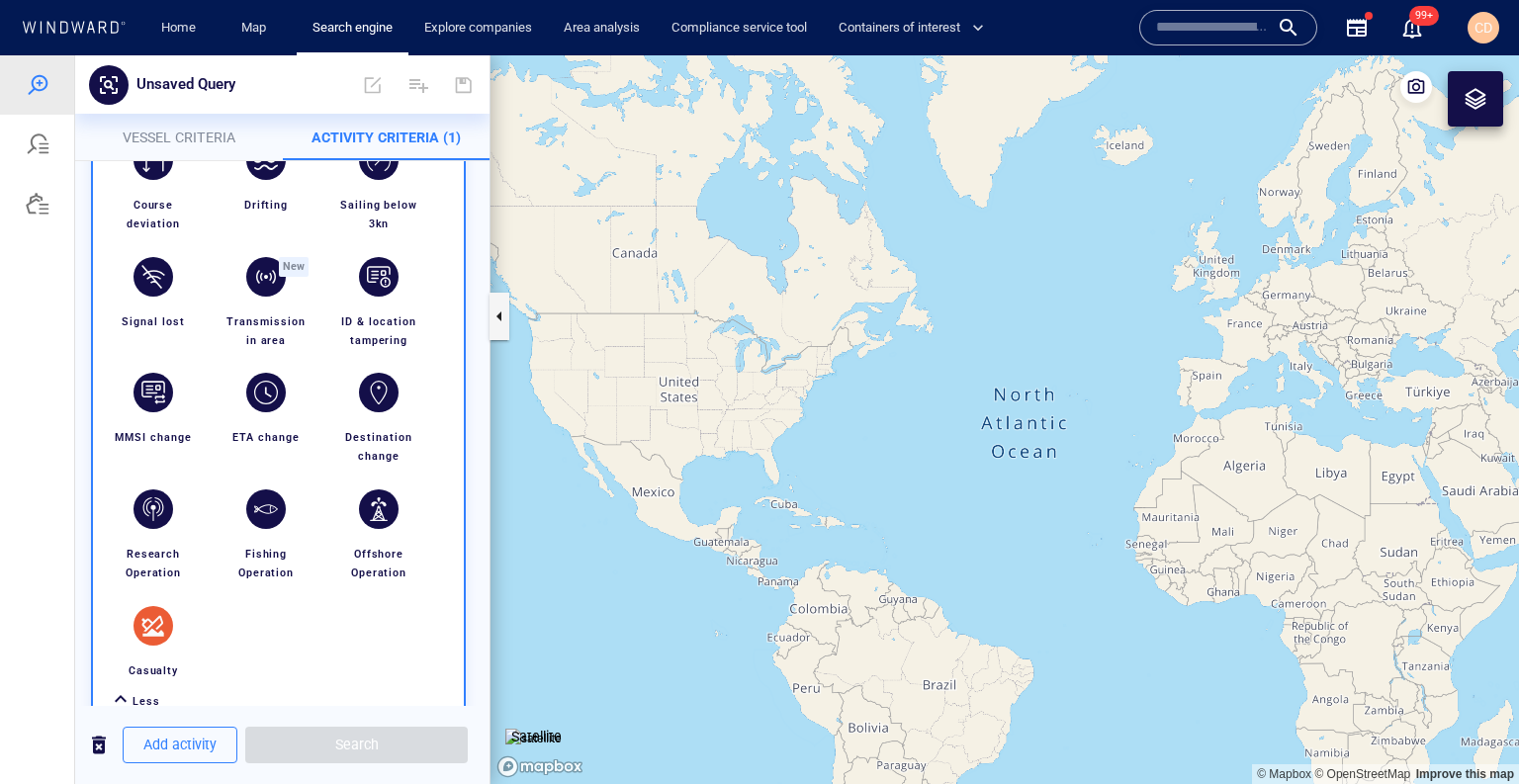 click at bounding box center [1475, 99] 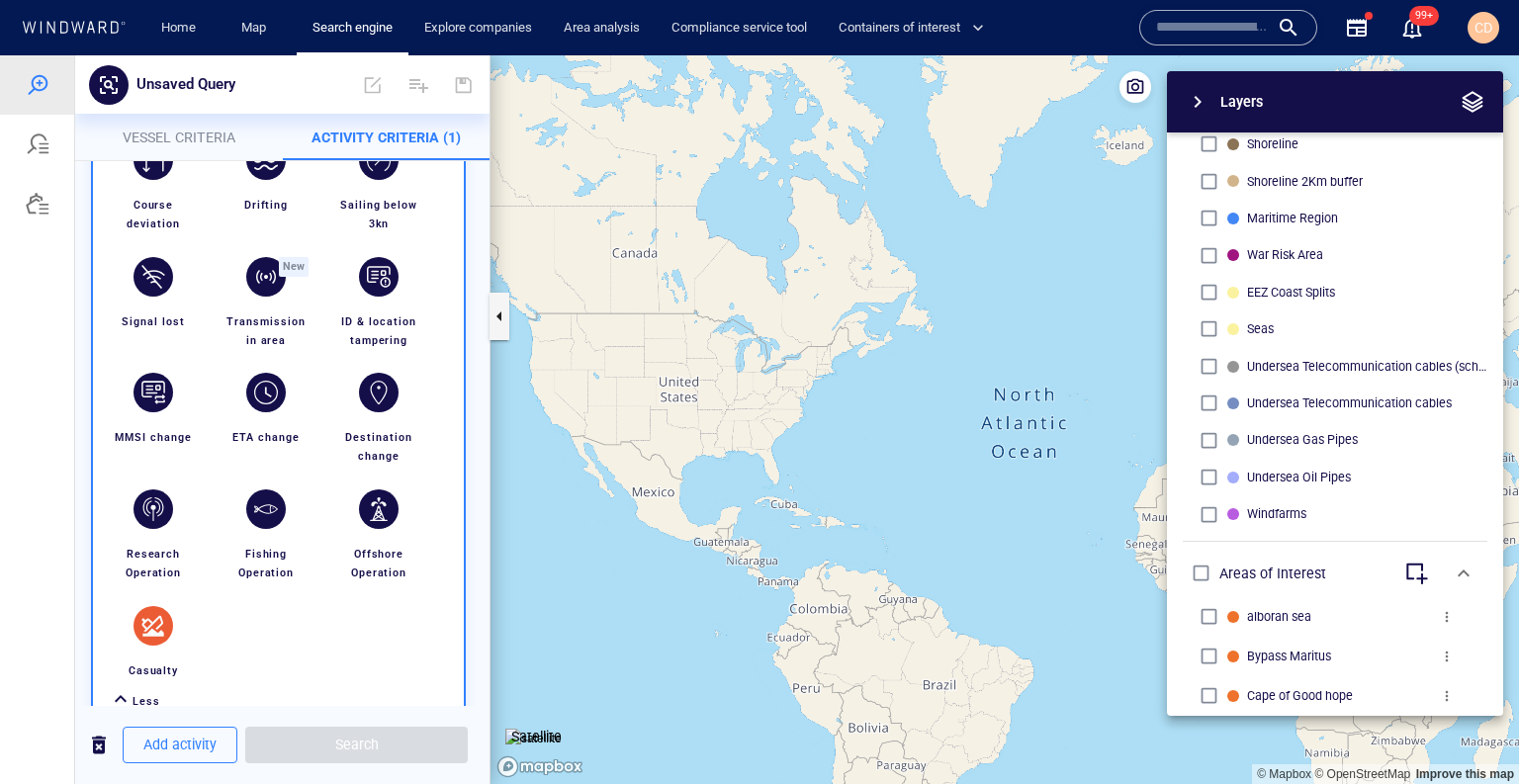 scroll, scrollTop: 635, scrollLeft: 0, axis: vertical 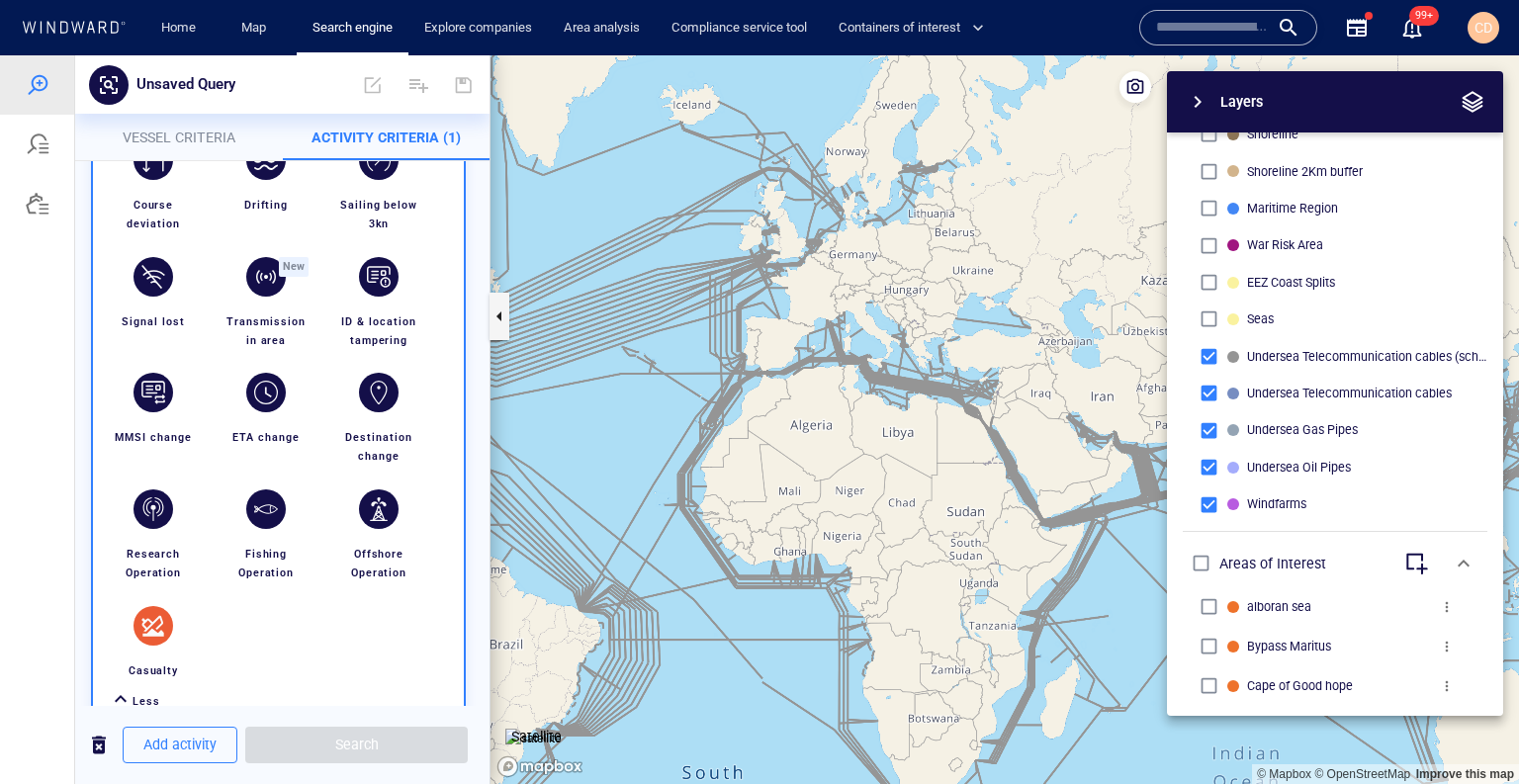 drag, startPoint x: 988, startPoint y: 355, endPoint x: 816, endPoint y: 232, distance: 211.45449 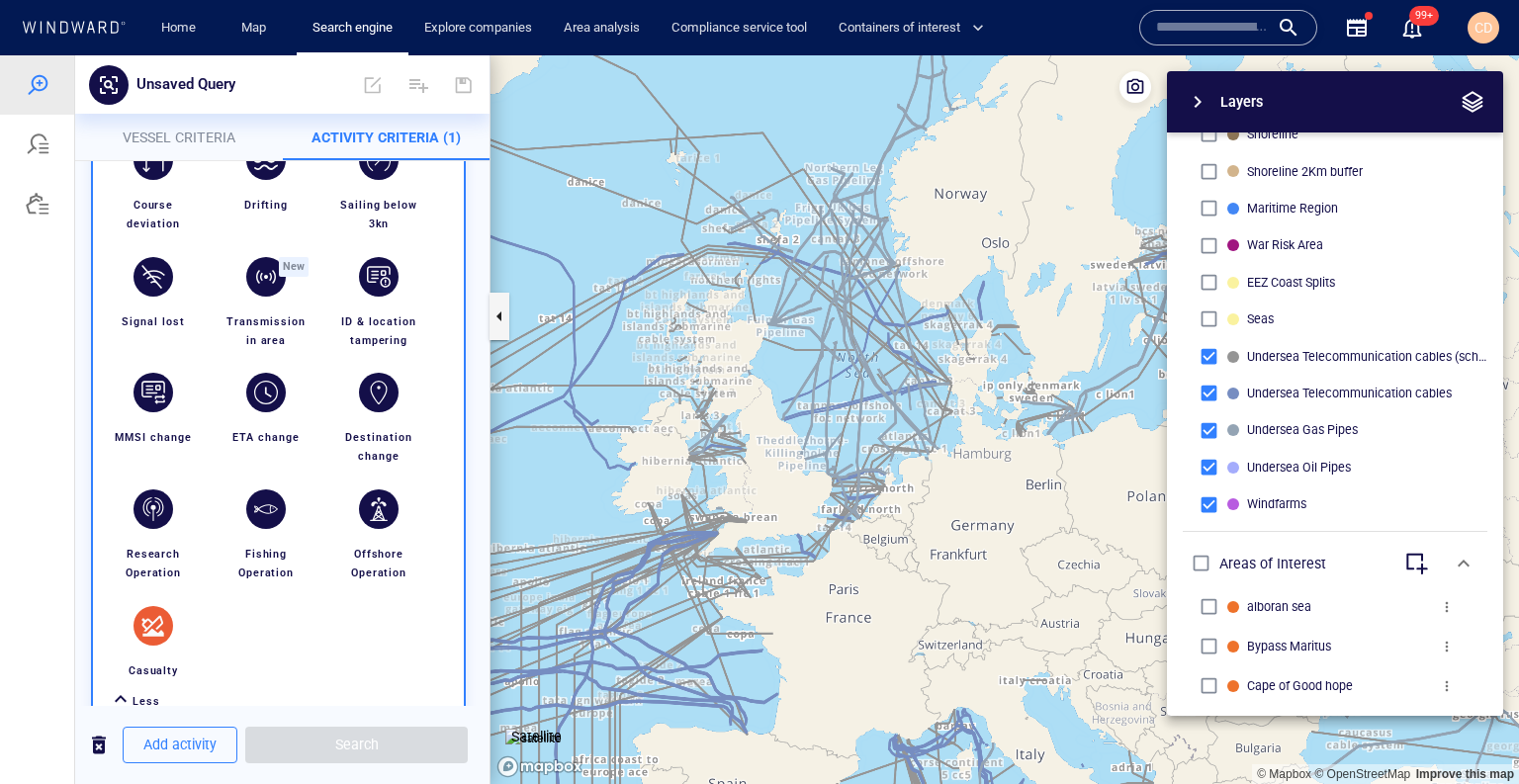 drag, startPoint x: 760, startPoint y: 204, endPoint x: 794, endPoint y: 400, distance: 198.92712 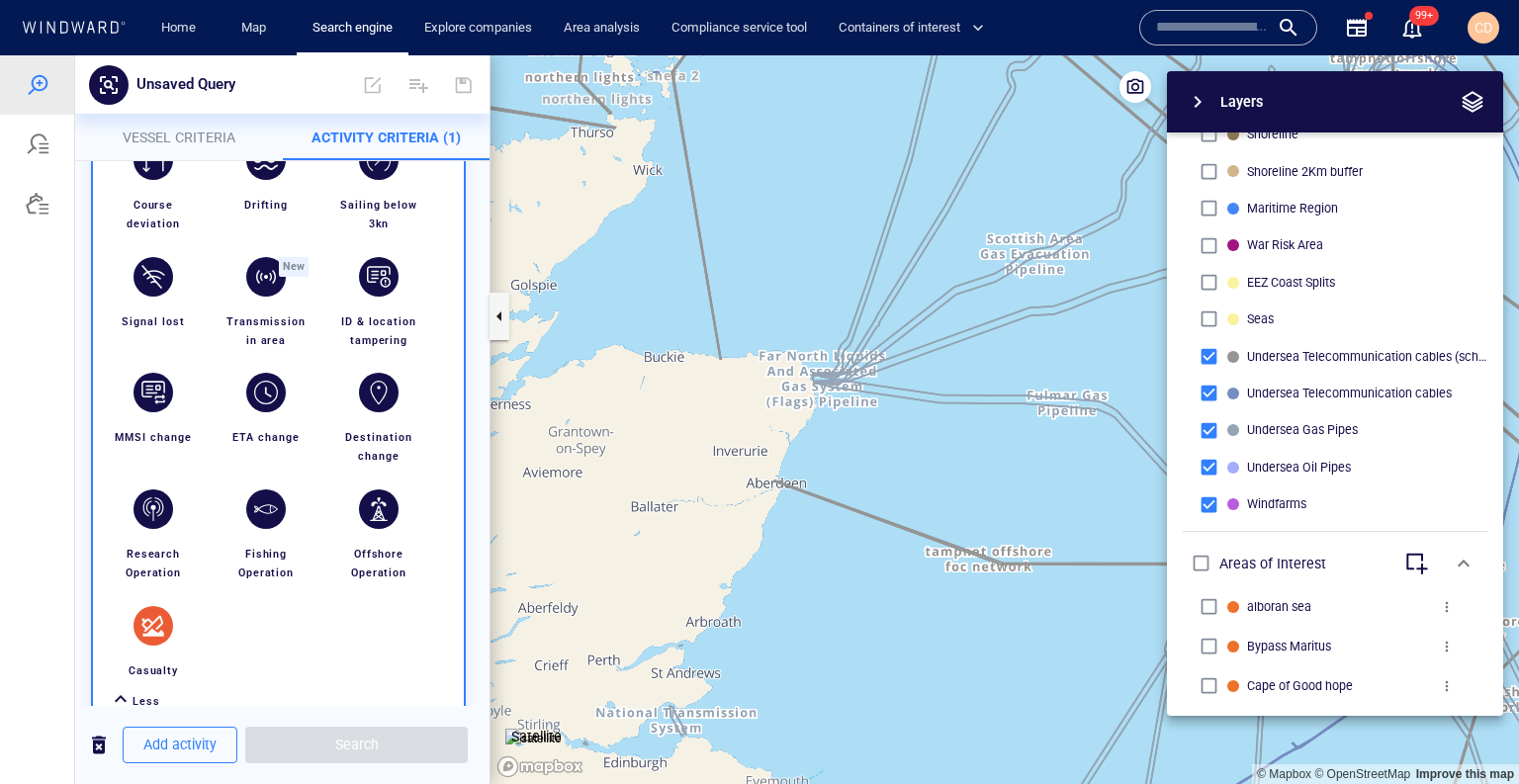 drag, startPoint x: 735, startPoint y: 216, endPoint x: 824, endPoint y: 457, distance: 256.9085 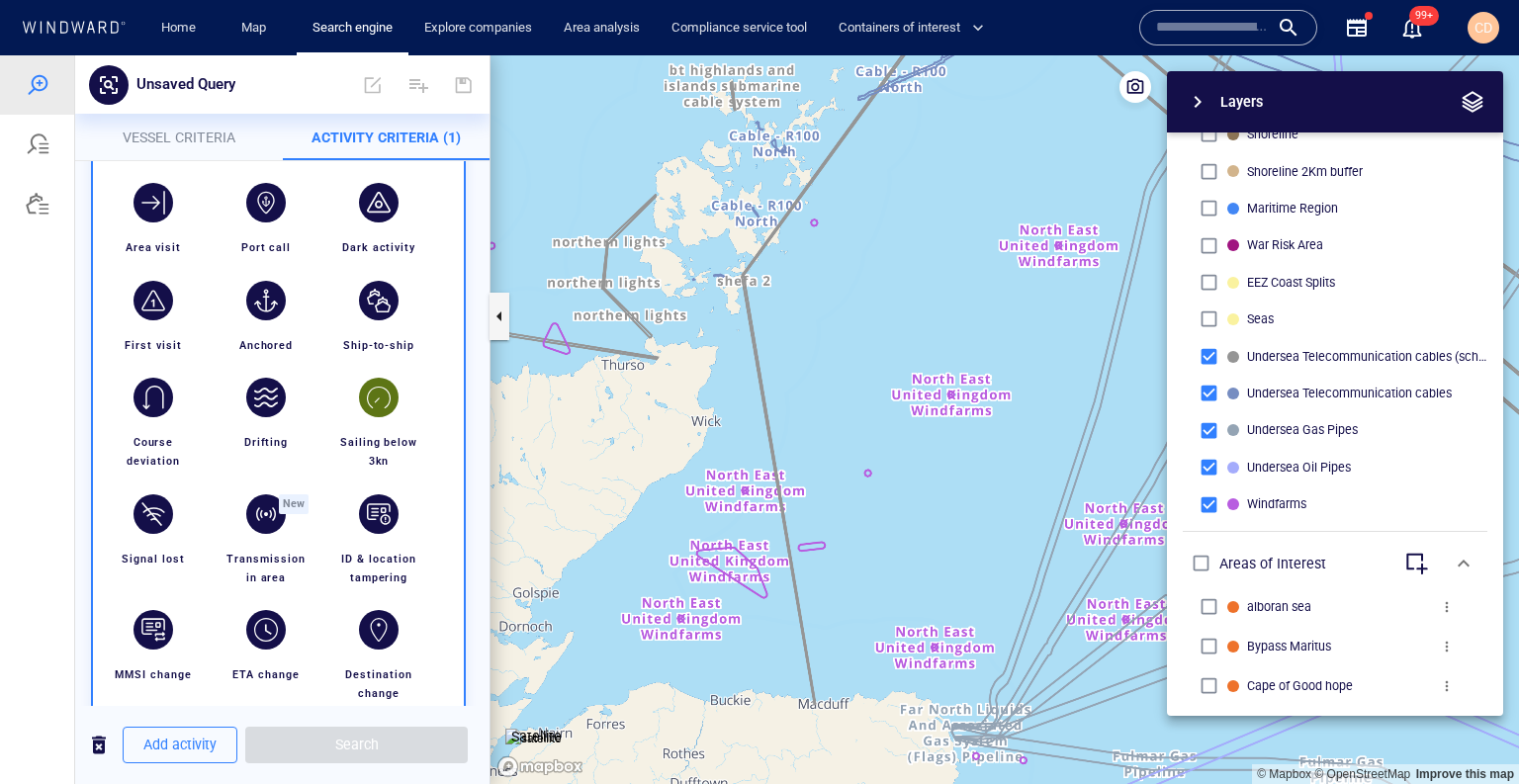 scroll, scrollTop: 146, scrollLeft: 0, axis: vertical 